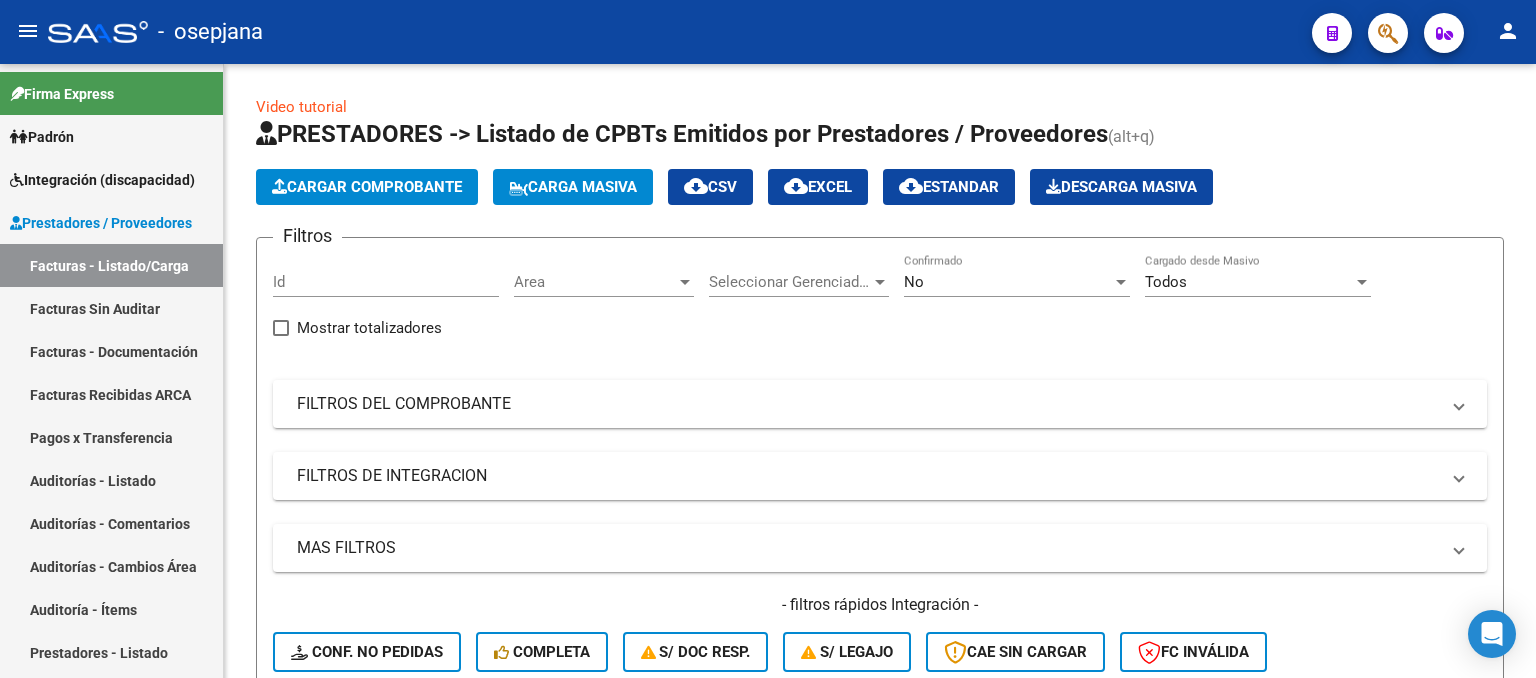 scroll, scrollTop: 0, scrollLeft: 0, axis: both 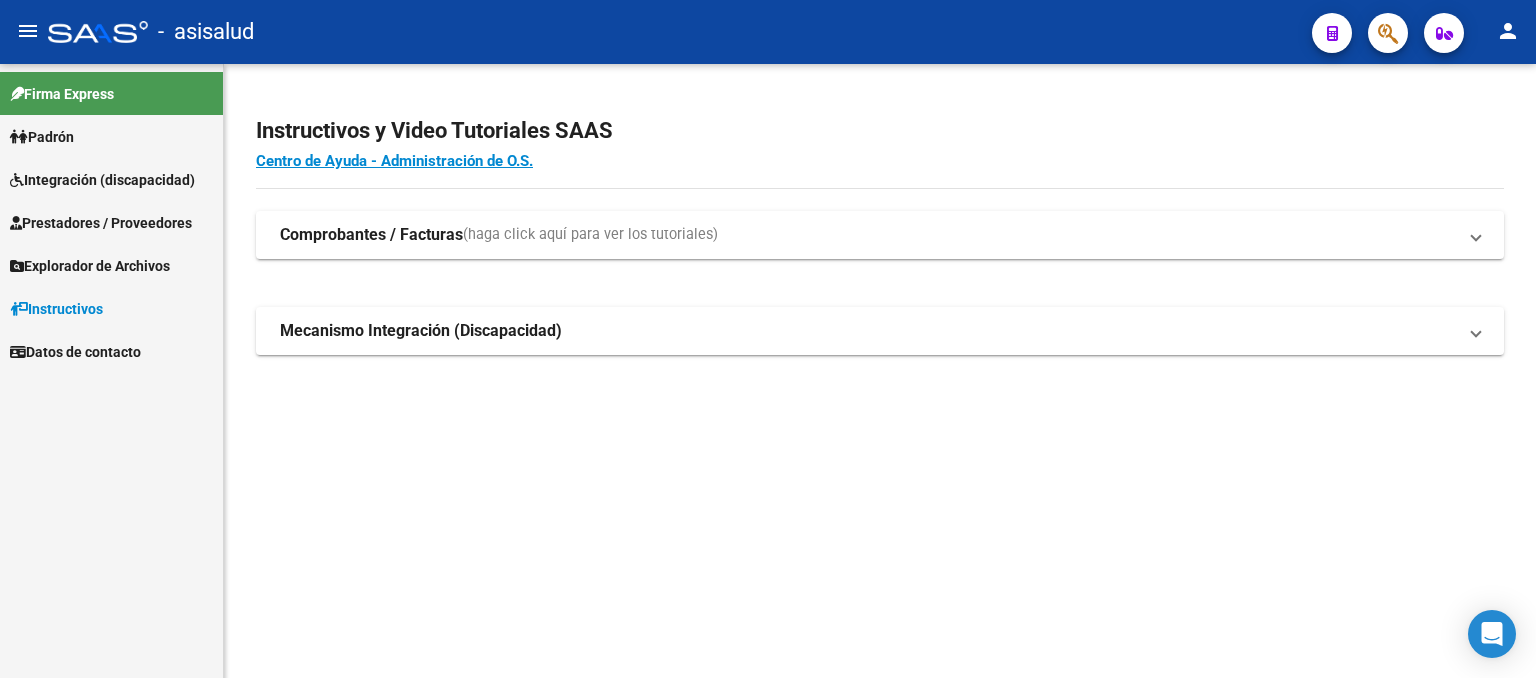 click on "Integración (discapacidad)" at bounding box center (102, 180) 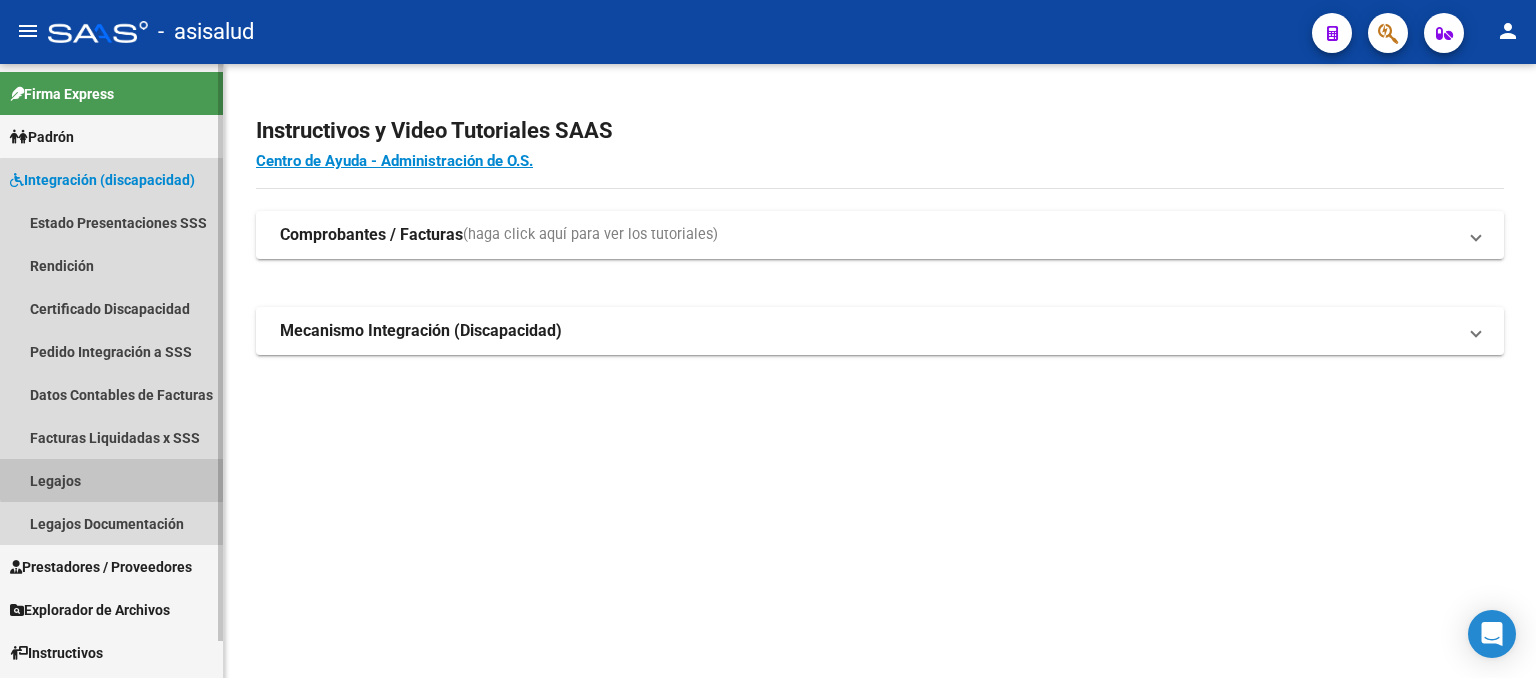 click on "Legajos" at bounding box center (111, 480) 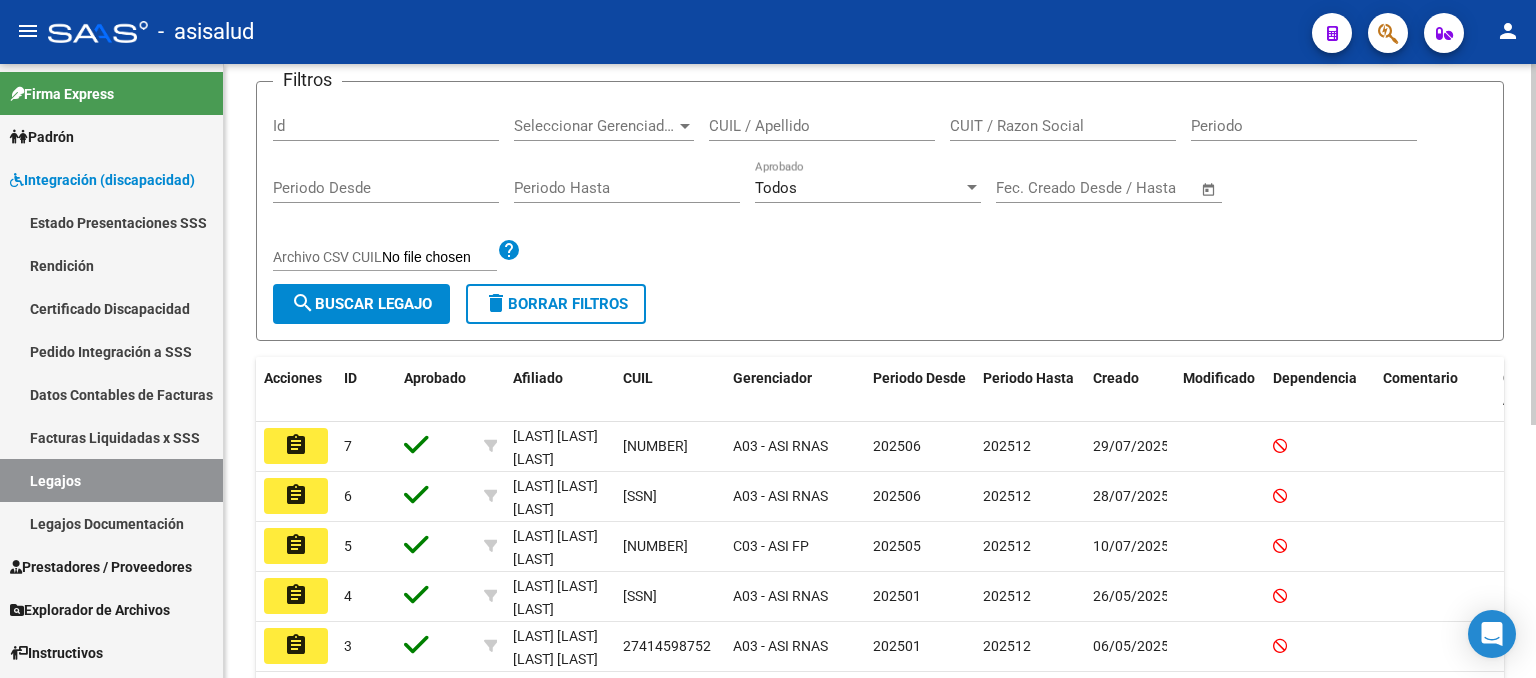 scroll, scrollTop: 300, scrollLeft: 0, axis: vertical 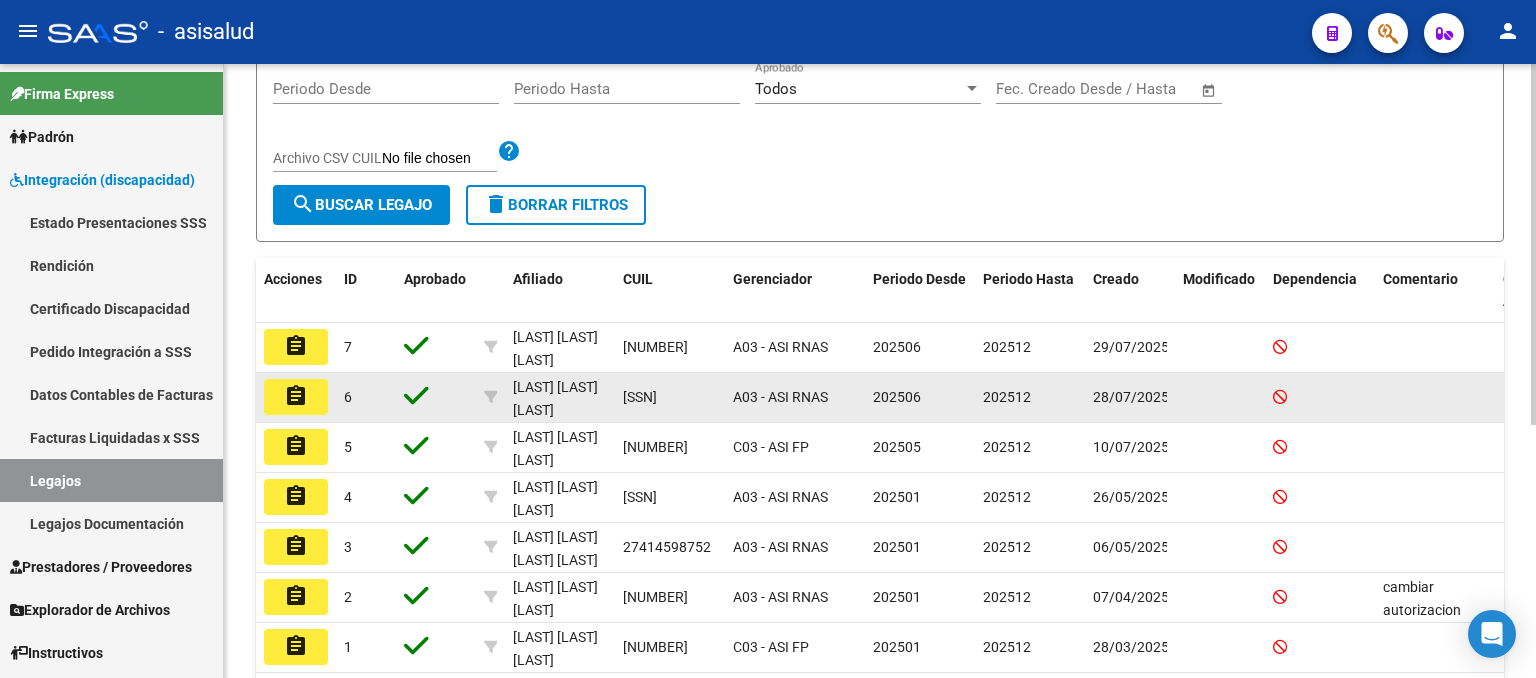 click on "assignment" 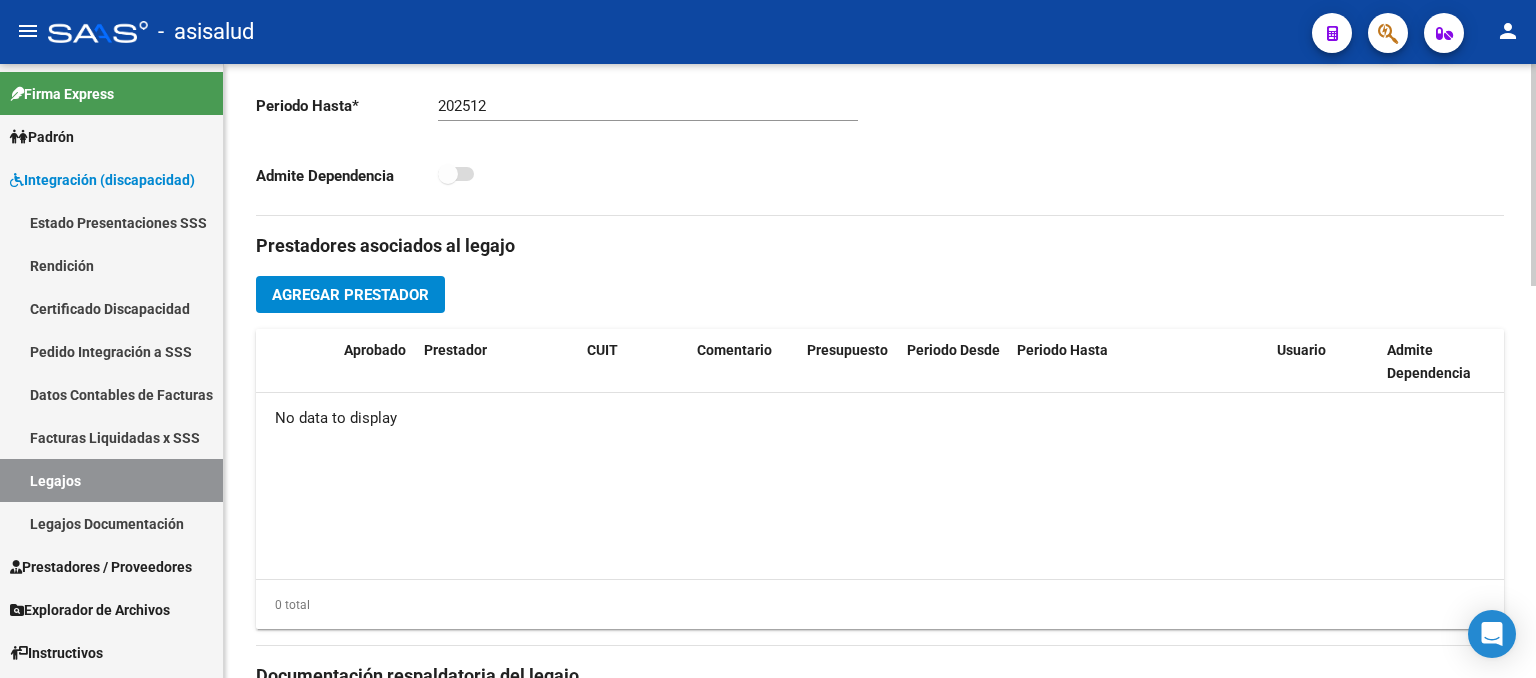 scroll, scrollTop: 184, scrollLeft: 0, axis: vertical 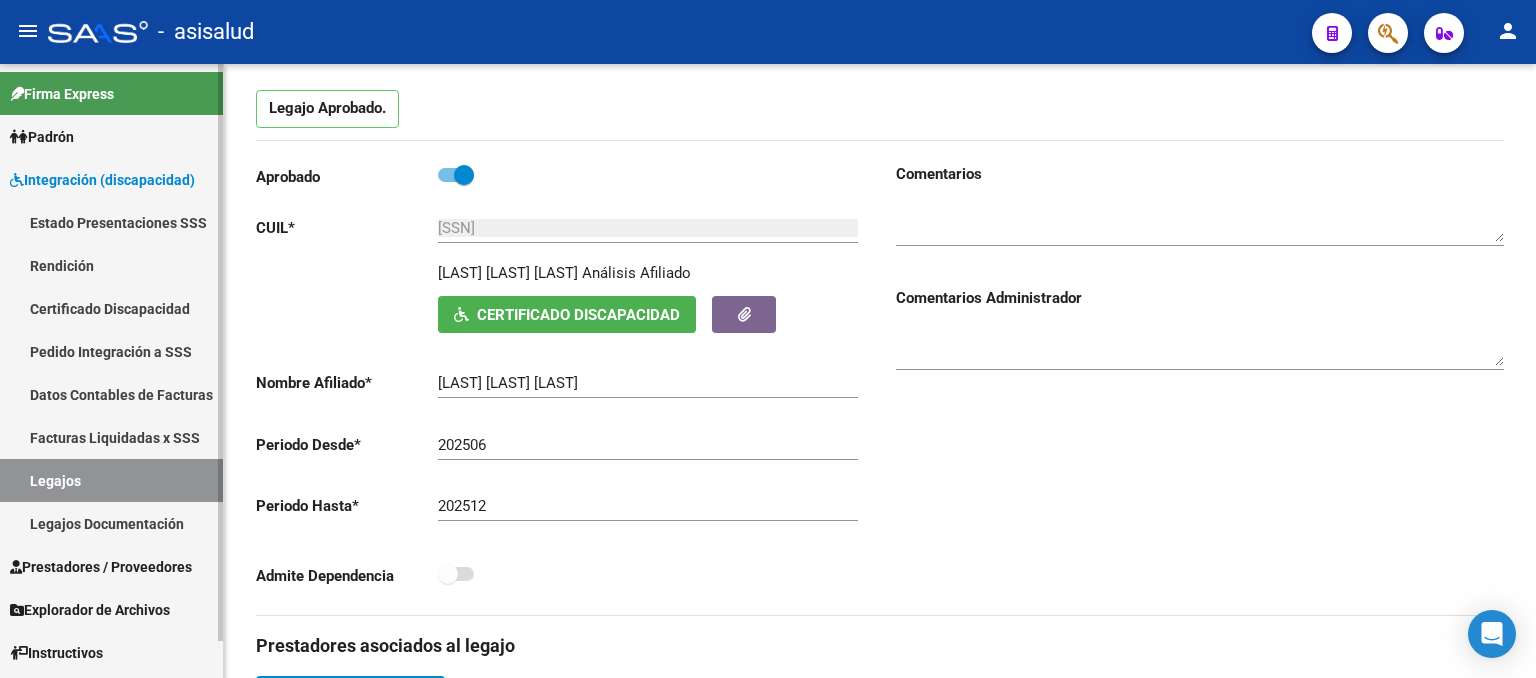 click on "Legajos" at bounding box center [111, 480] 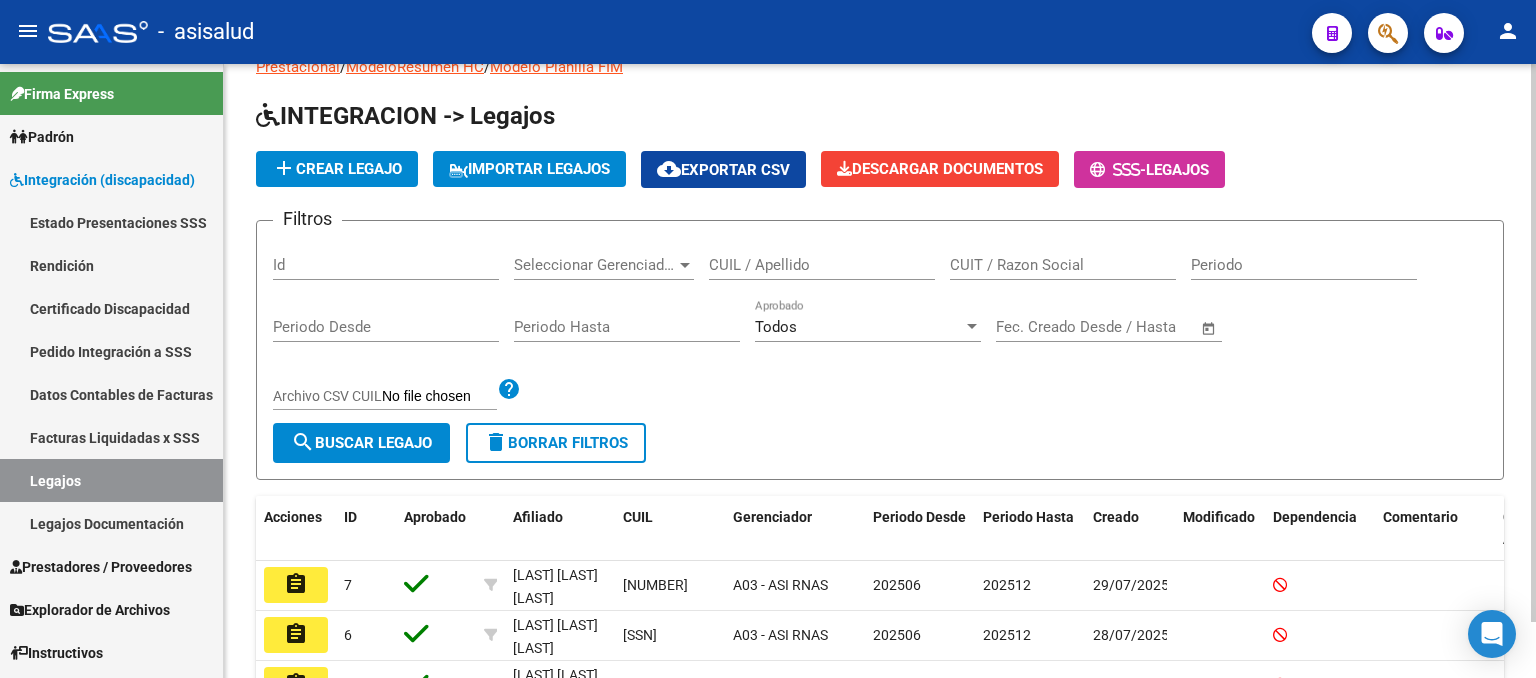 scroll, scrollTop: 184, scrollLeft: 0, axis: vertical 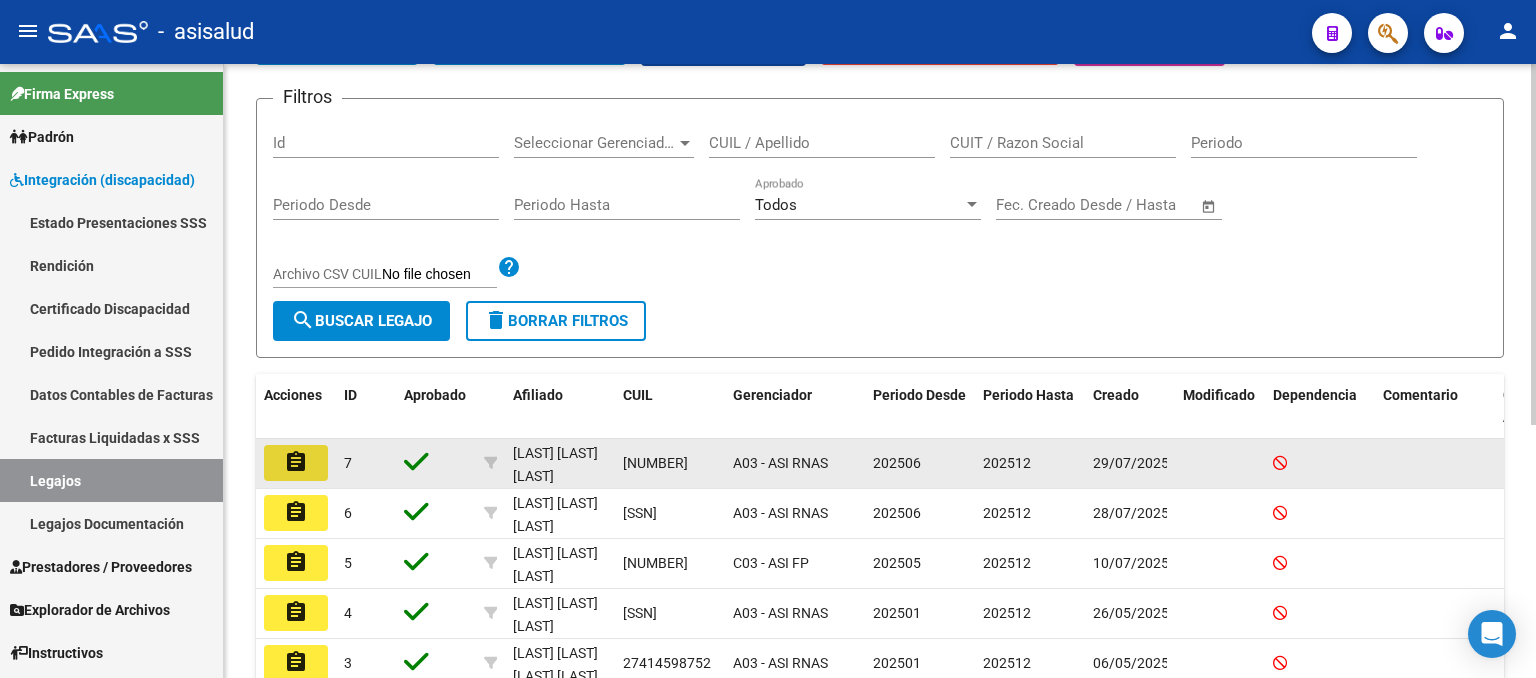 click on "assignment" 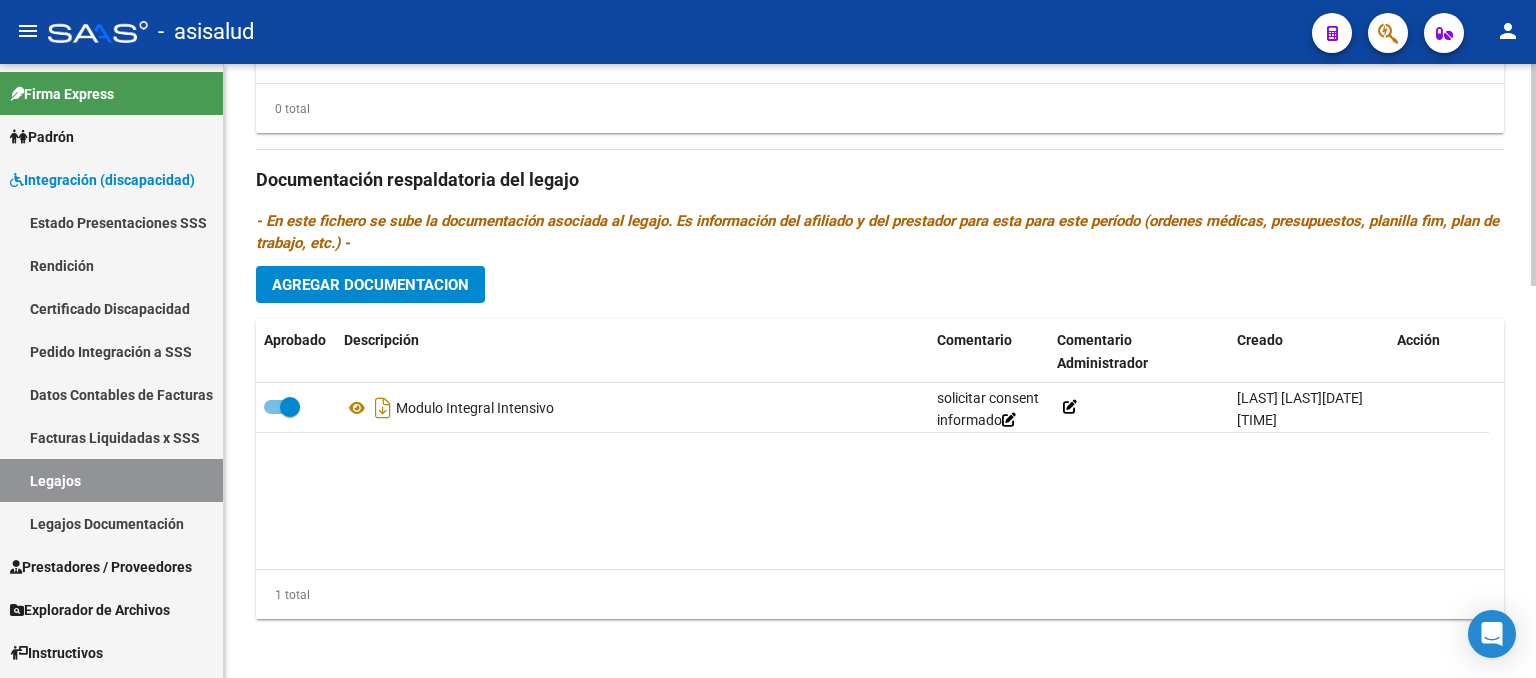 scroll, scrollTop: 1084, scrollLeft: 0, axis: vertical 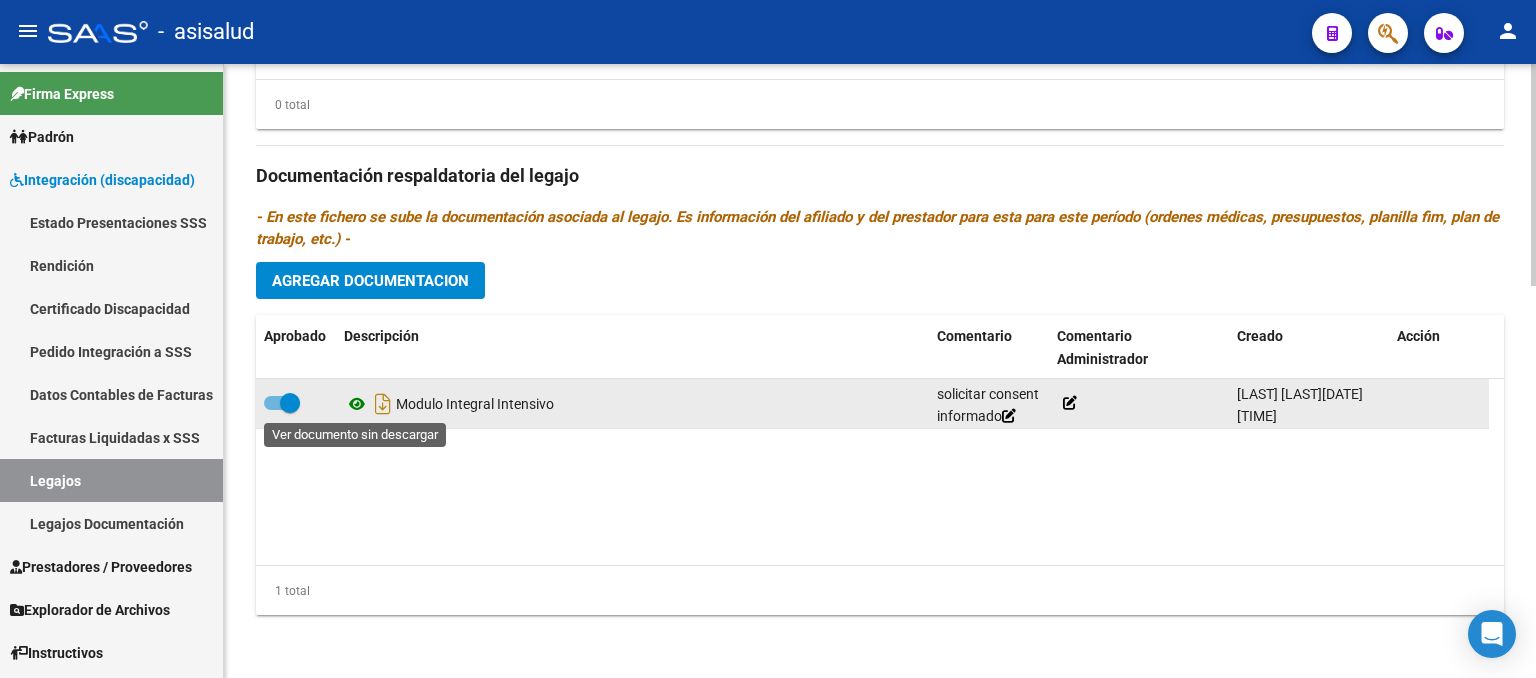 click 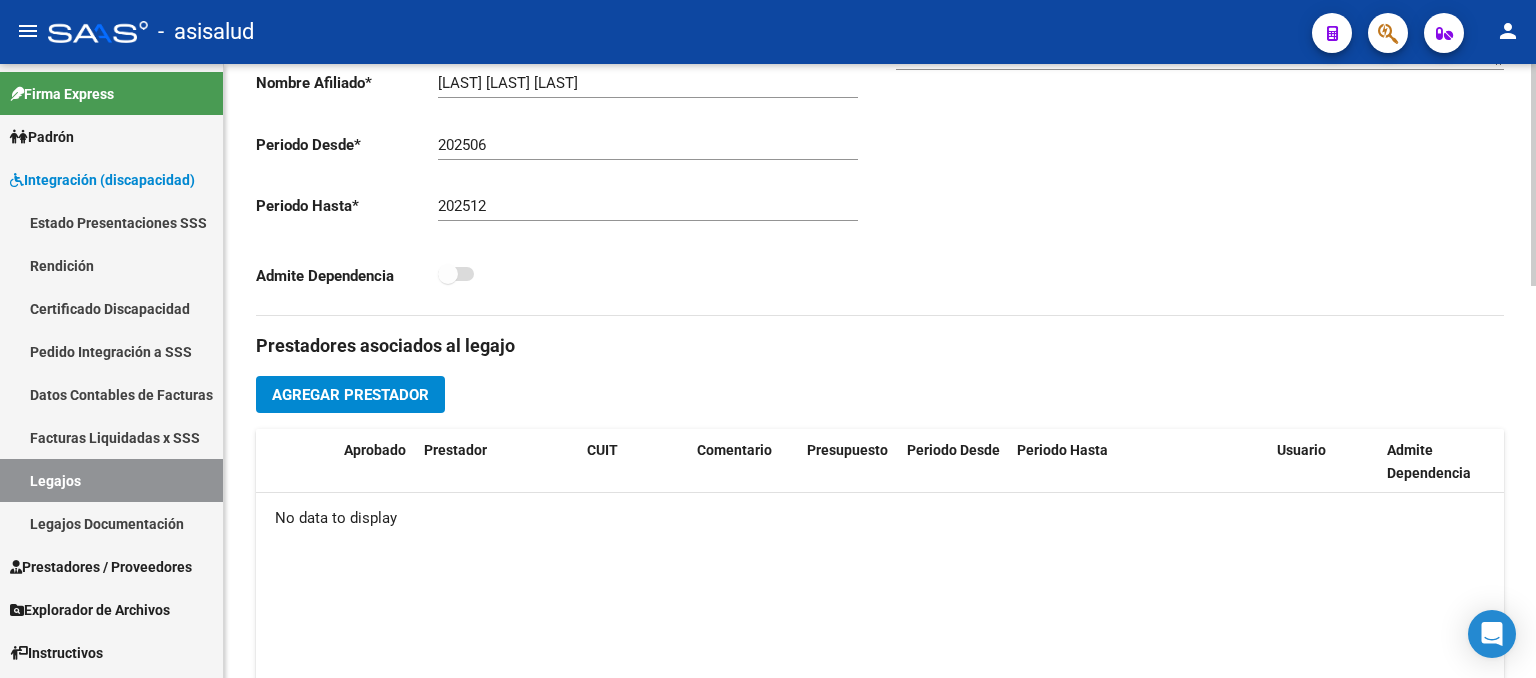 scroll, scrollTop: 0, scrollLeft: 0, axis: both 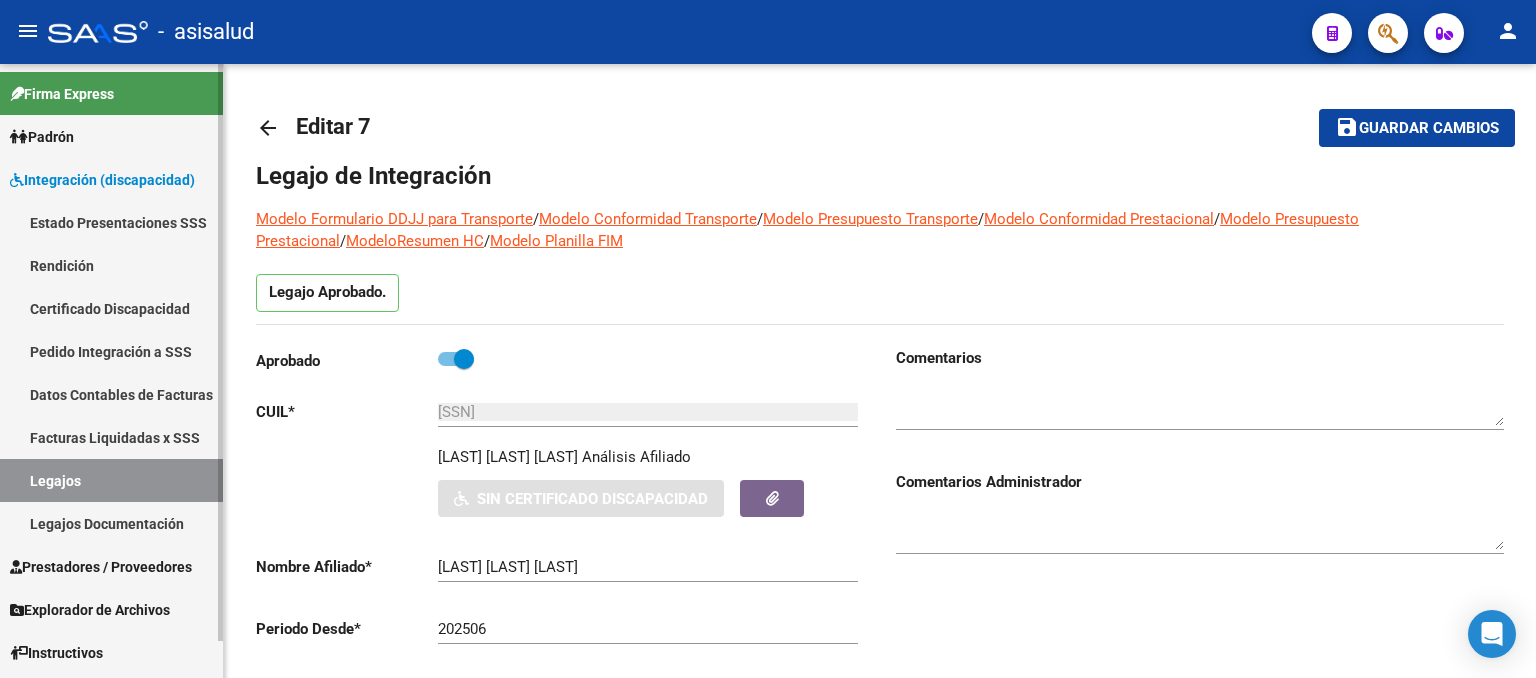 click on "Legajos" at bounding box center [111, 480] 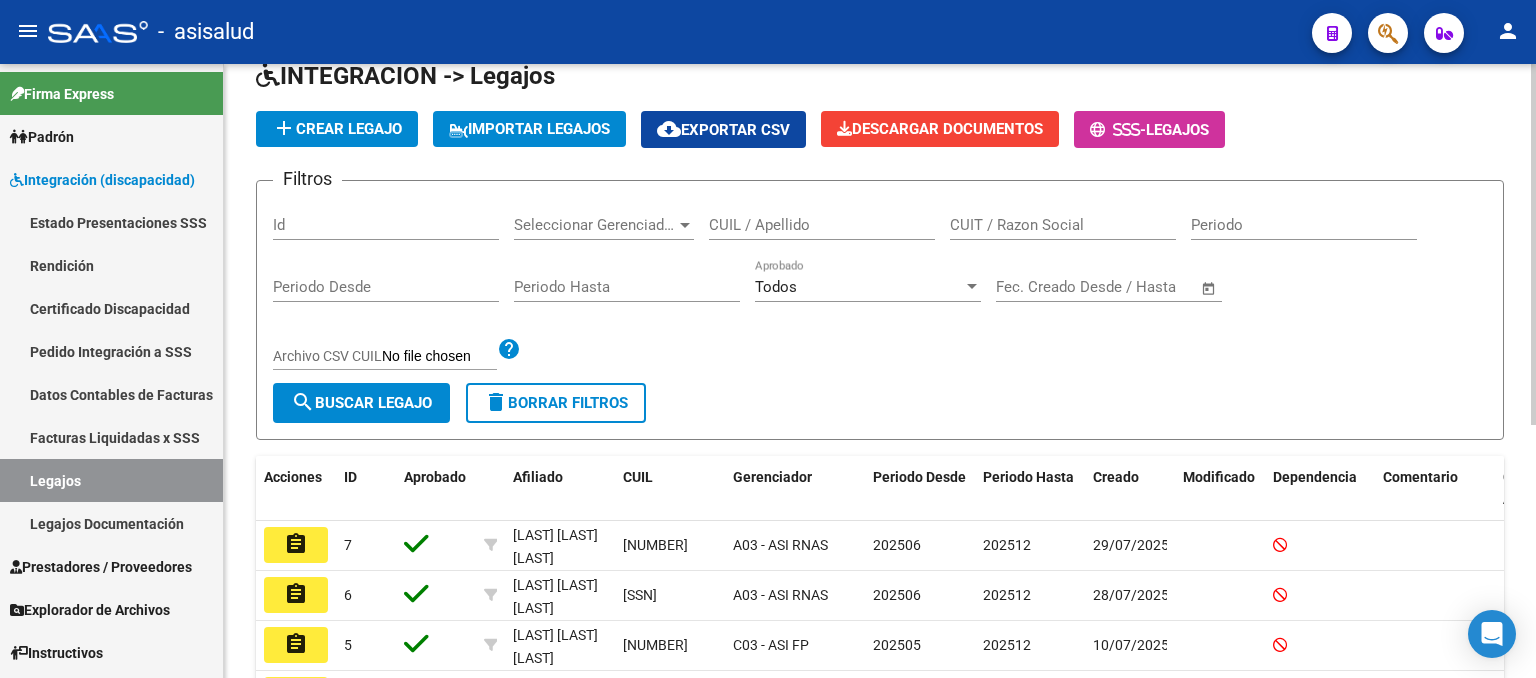 scroll, scrollTop: 200, scrollLeft: 0, axis: vertical 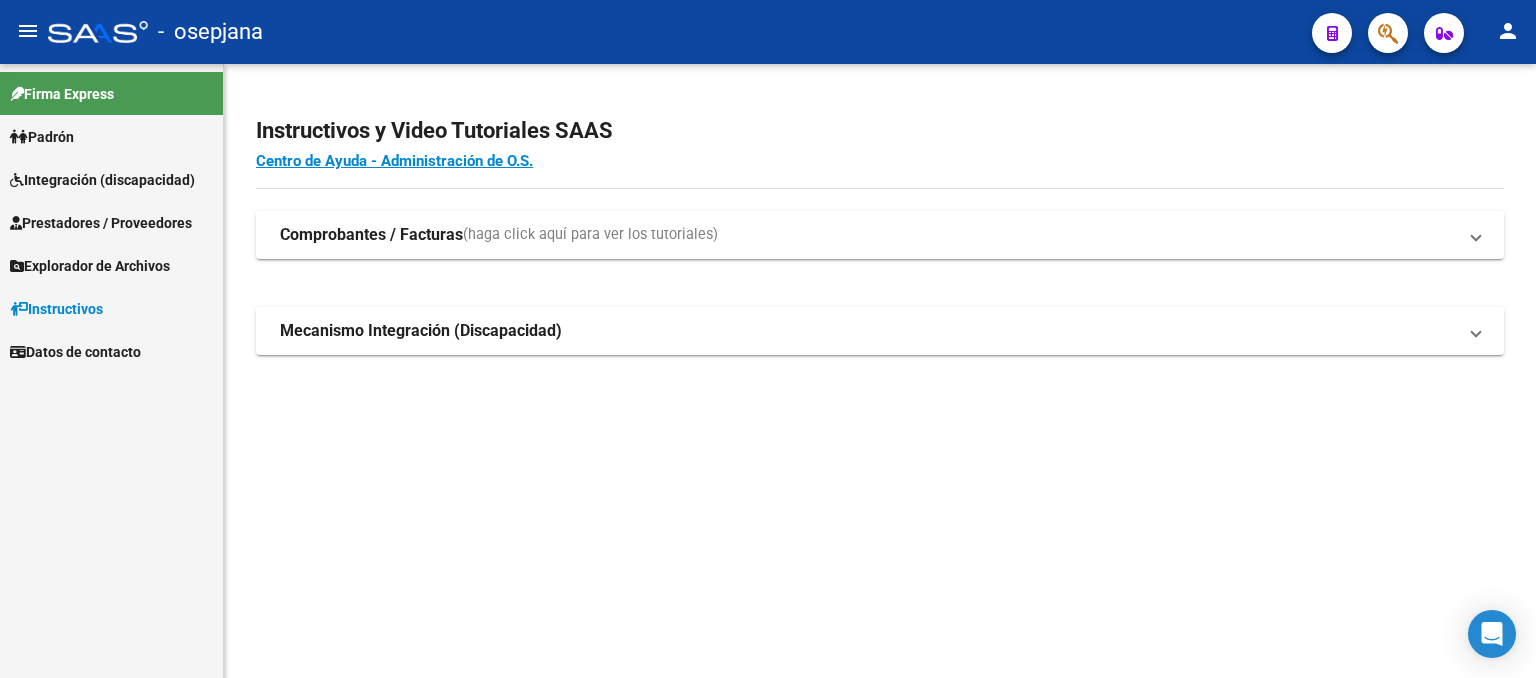 click on "Integración (discapacidad)" at bounding box center (102, 180) 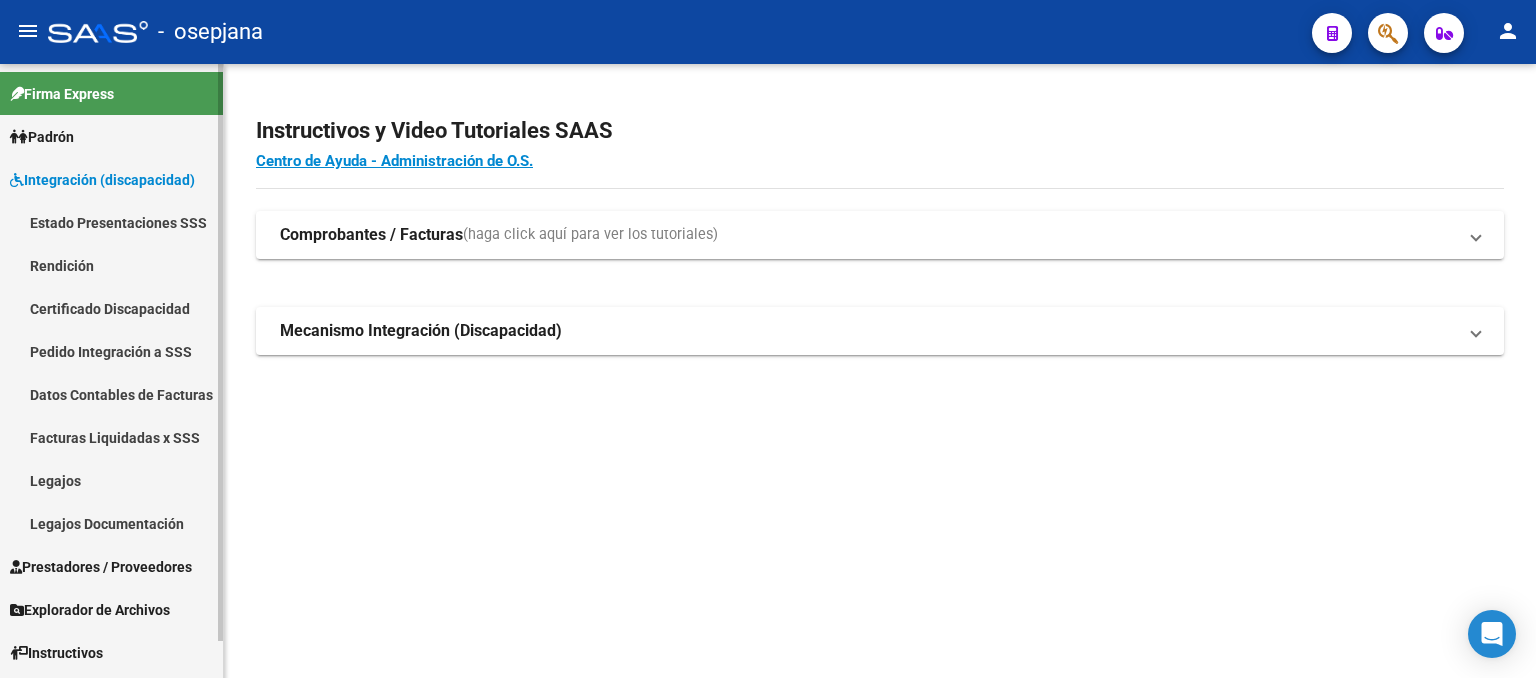 click on "Legajos" at bounding box center (111, 480) 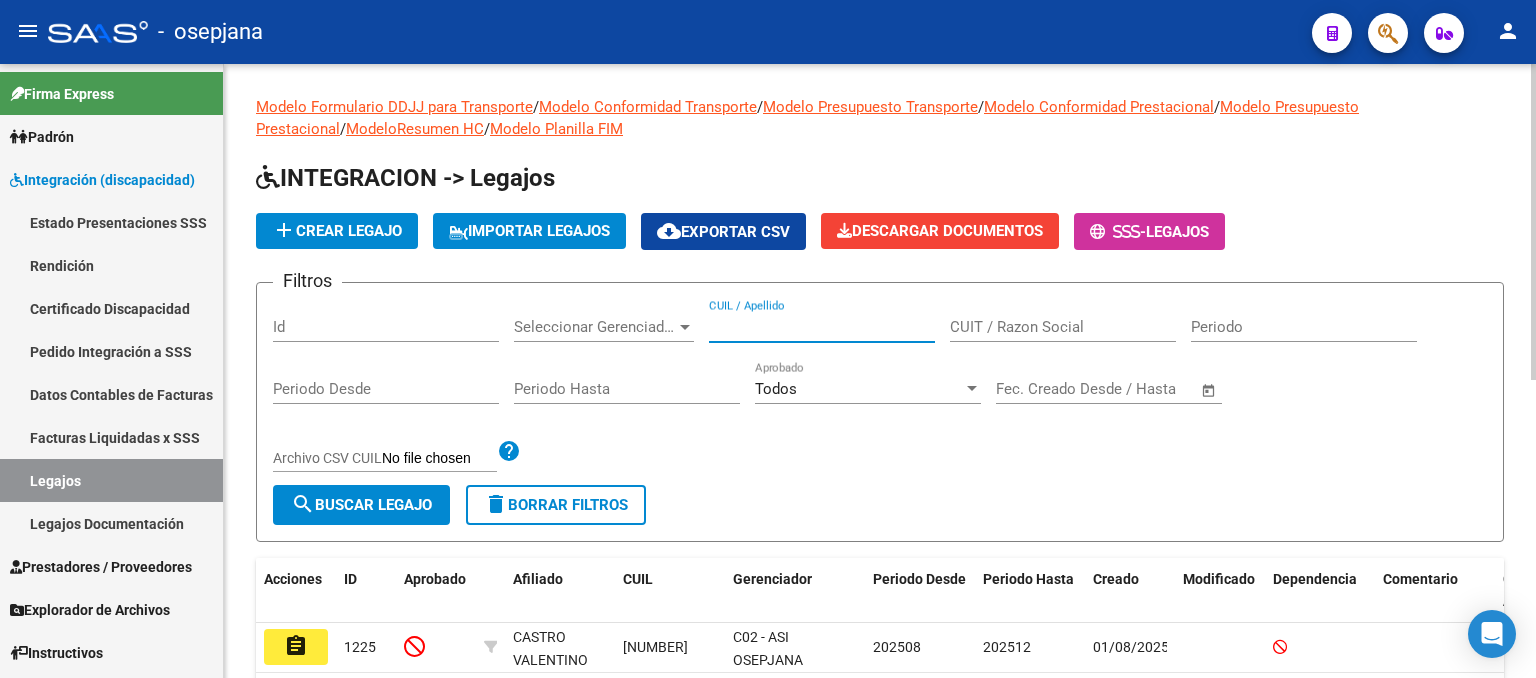 click on "CUIL / Apellido" at bounding box center (822, 327) 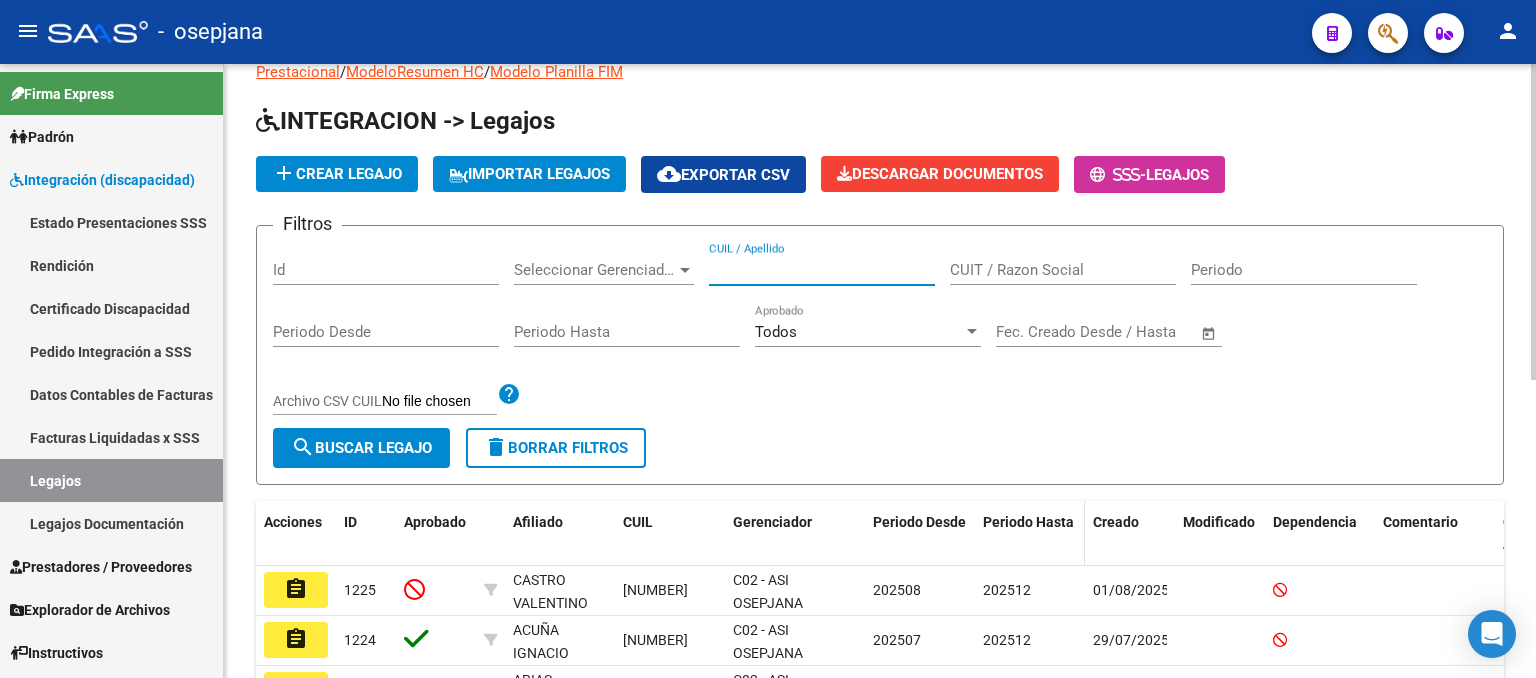 scroll, scrollTop: 0, scrollLeft: 0, axis: both 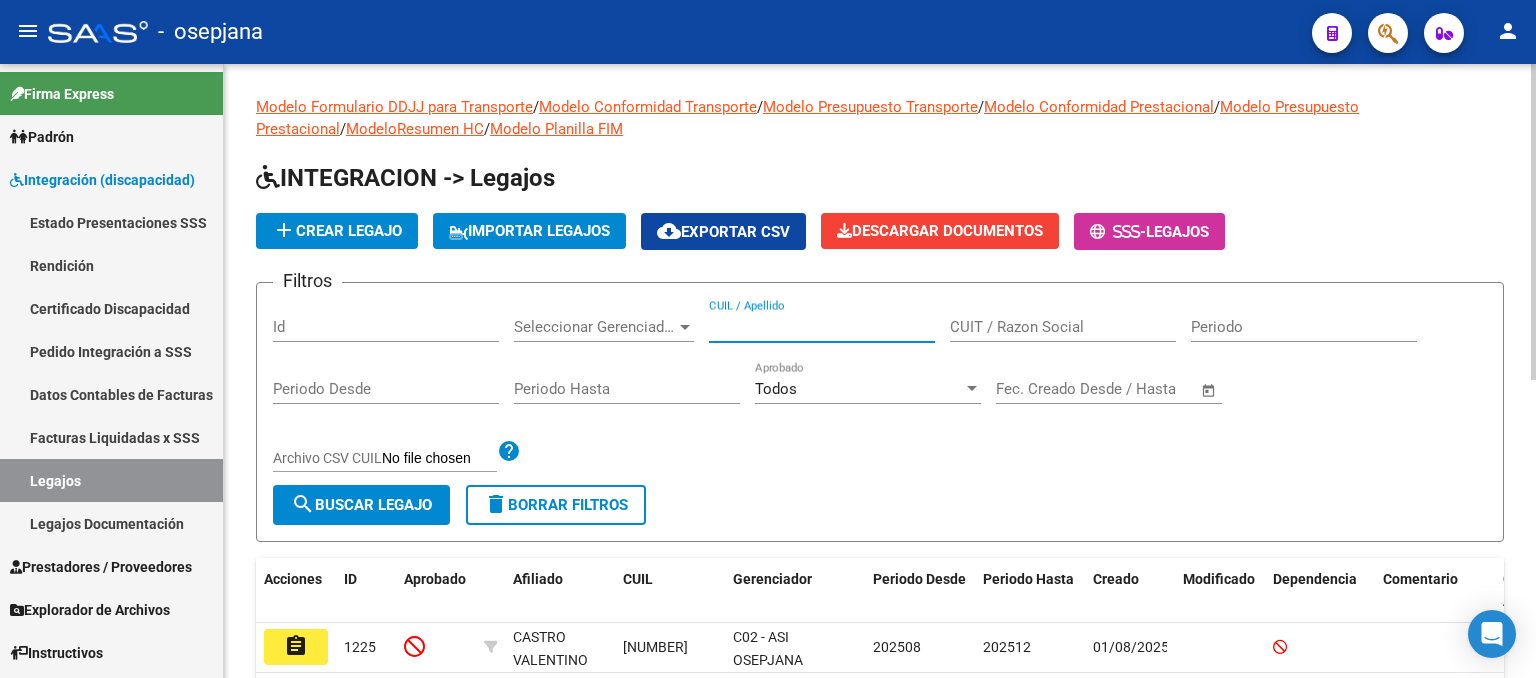 paste on "[NUMBER]" 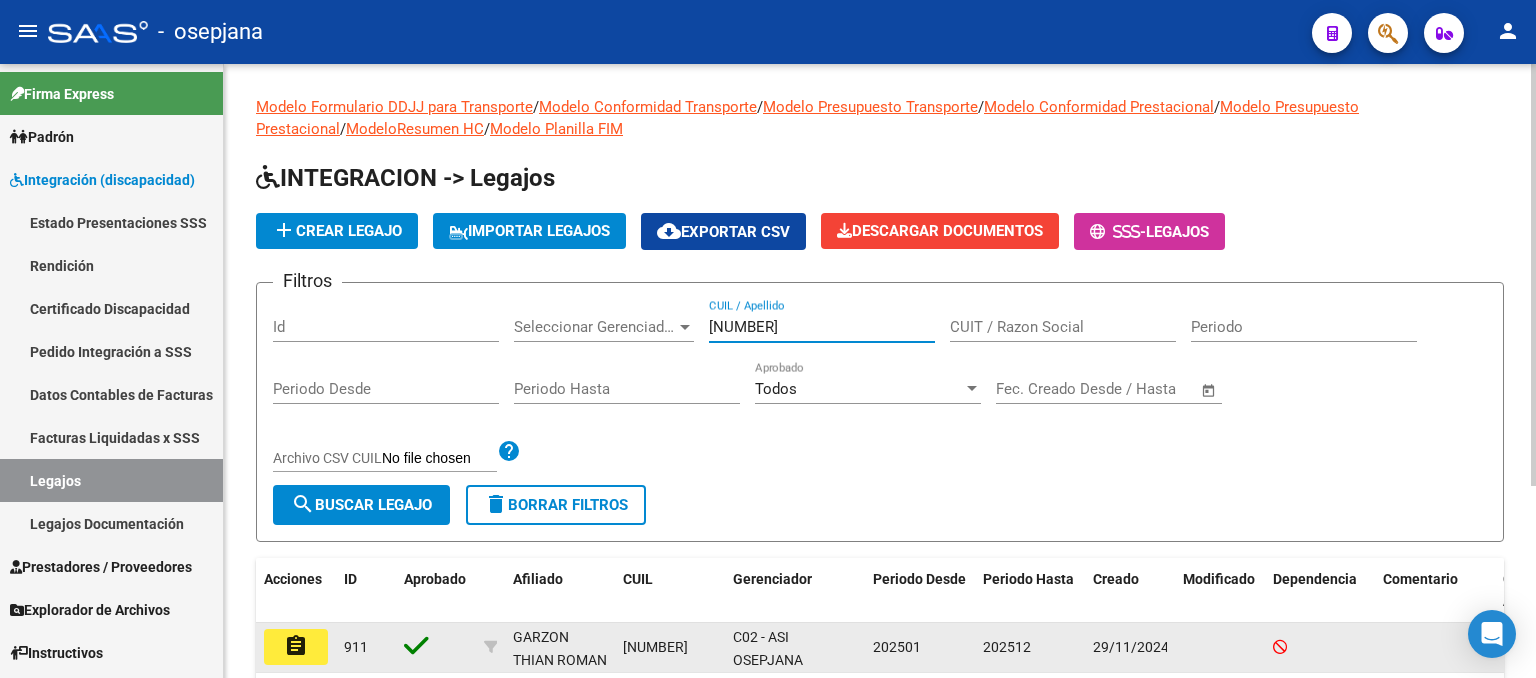 scroll, scrollTop: 279, scrollLeft: 0, axis: vertical 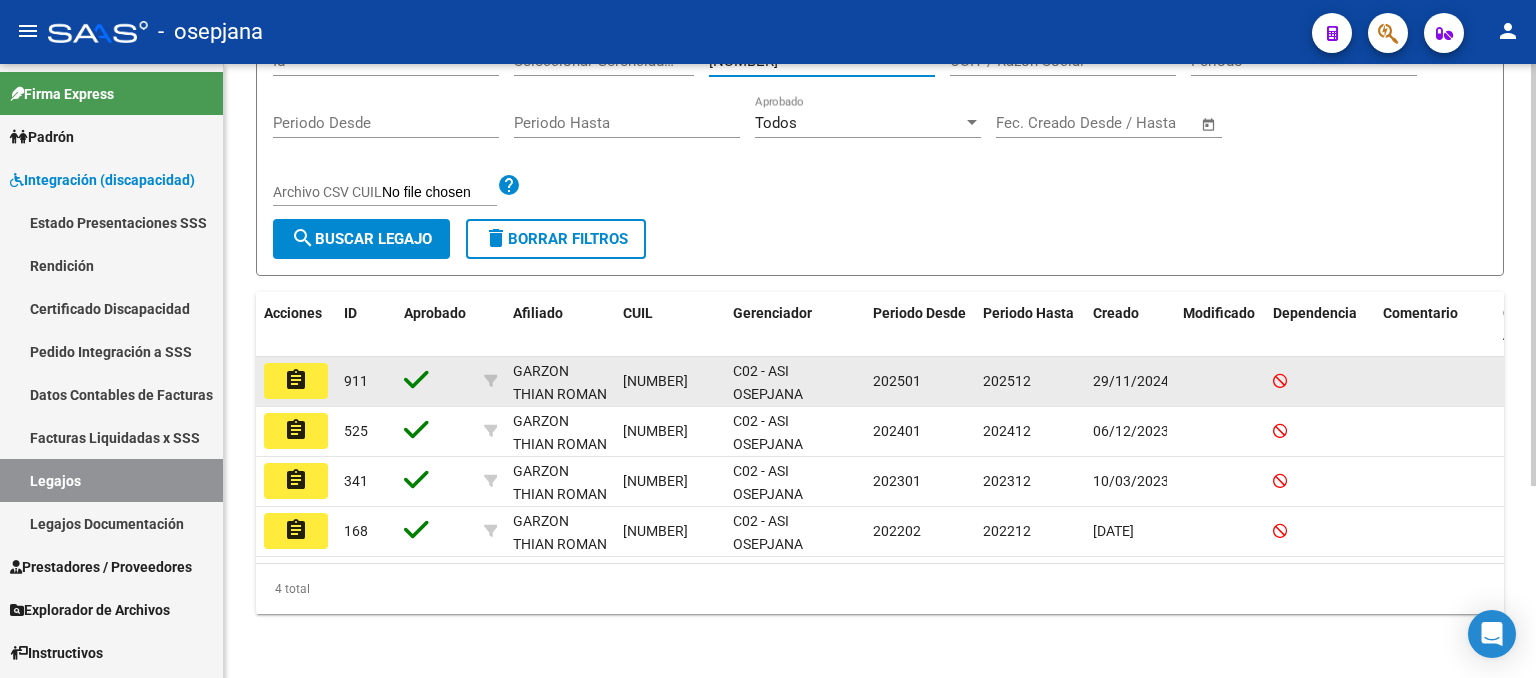 type on "[NUMBER]" 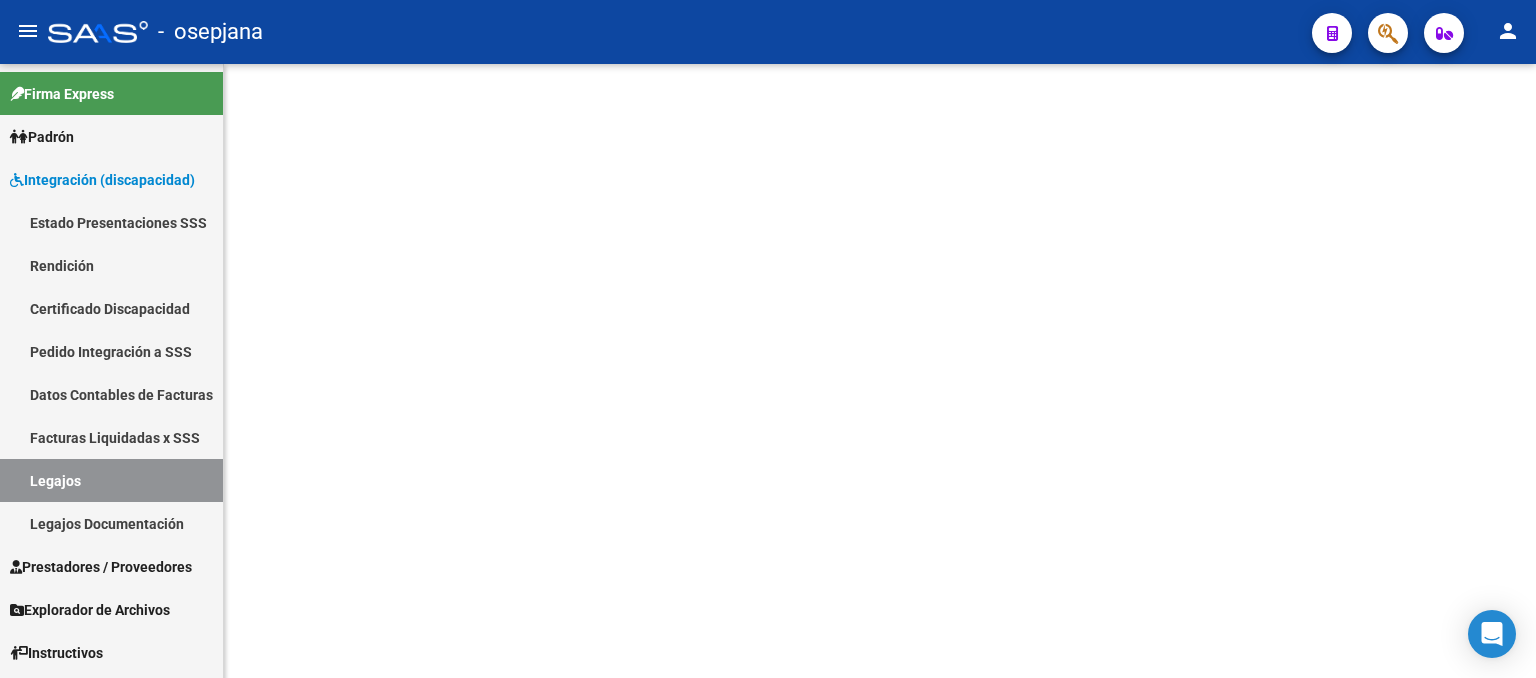 scroll, scrollTop: 0, scrollLeft: 0, axis: both 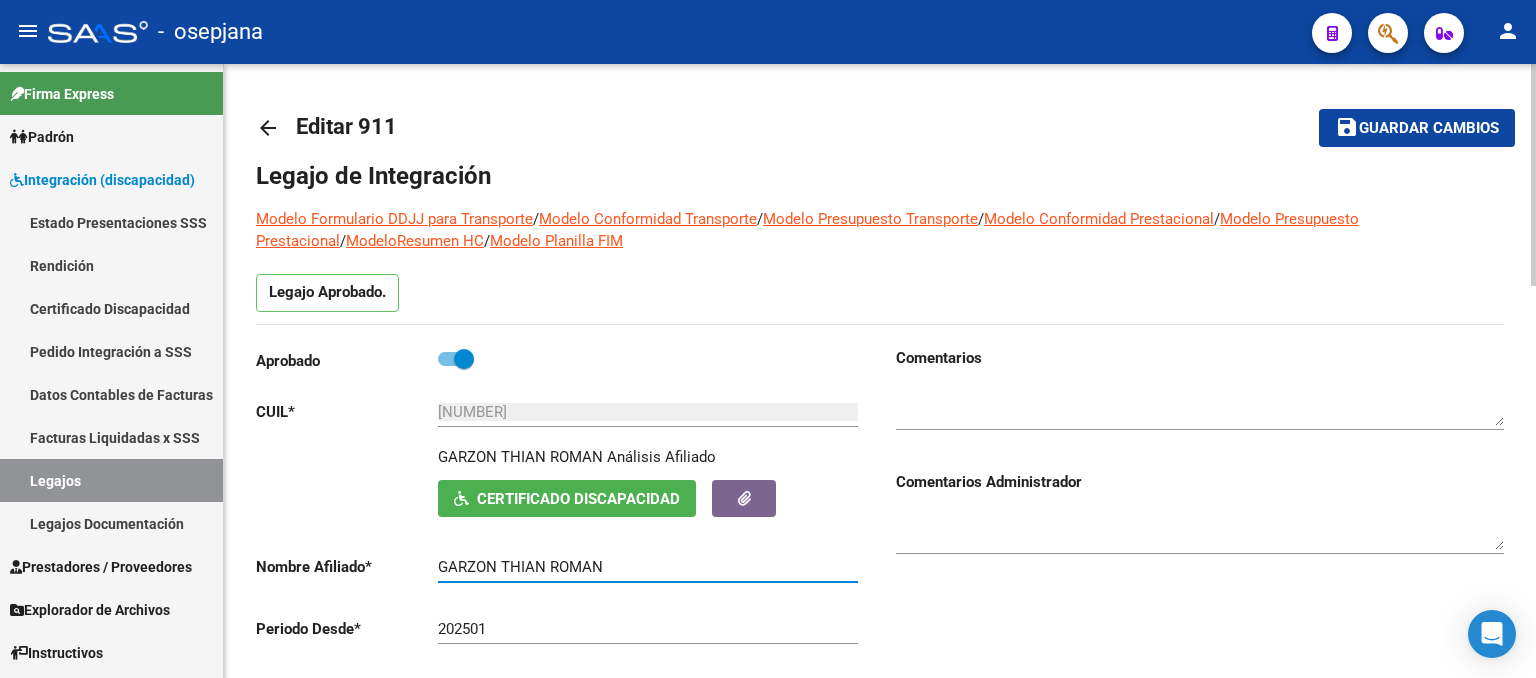 click on "GARZON THIAN ROMAN" at bounding box center [648, 567] 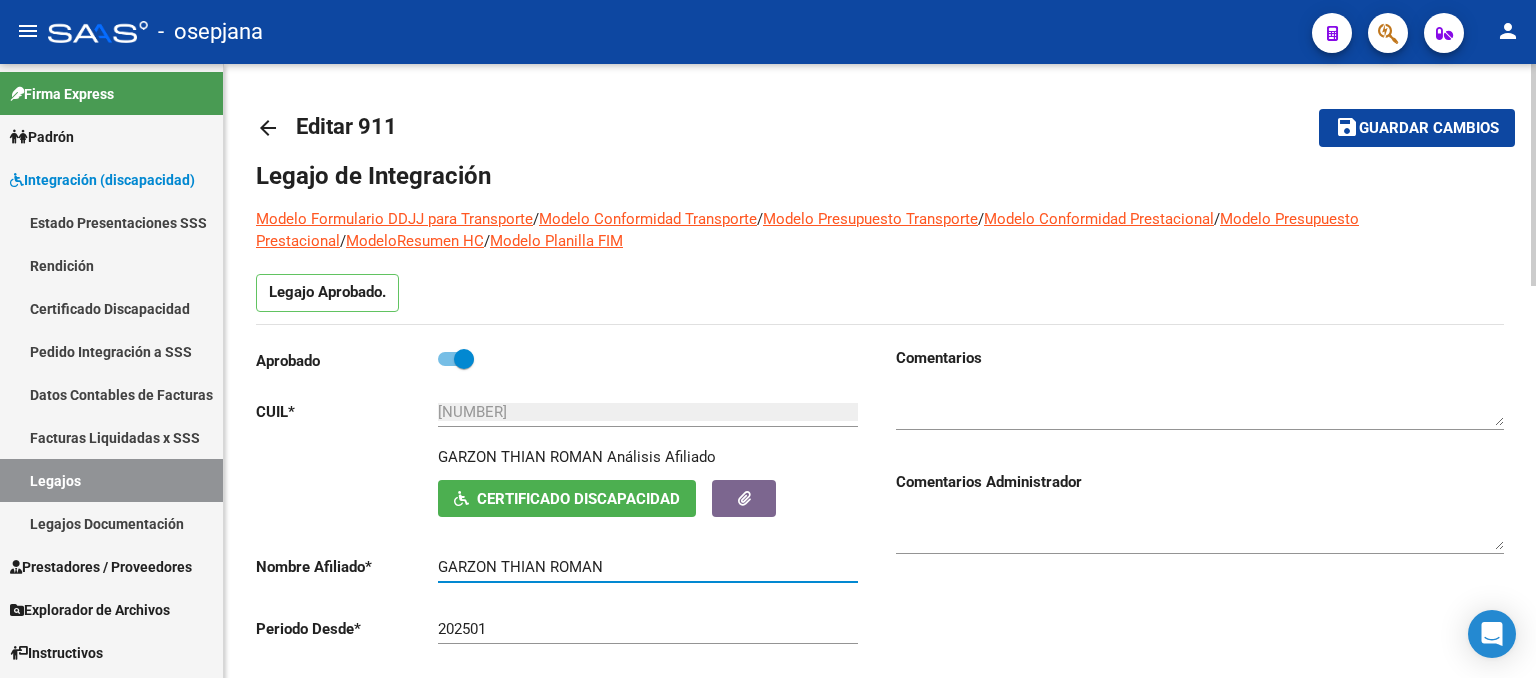 drag, startPoint x: 546, startPoint y: 567, endPoint x: 436, endPoint y: 557, distance: 110.45361 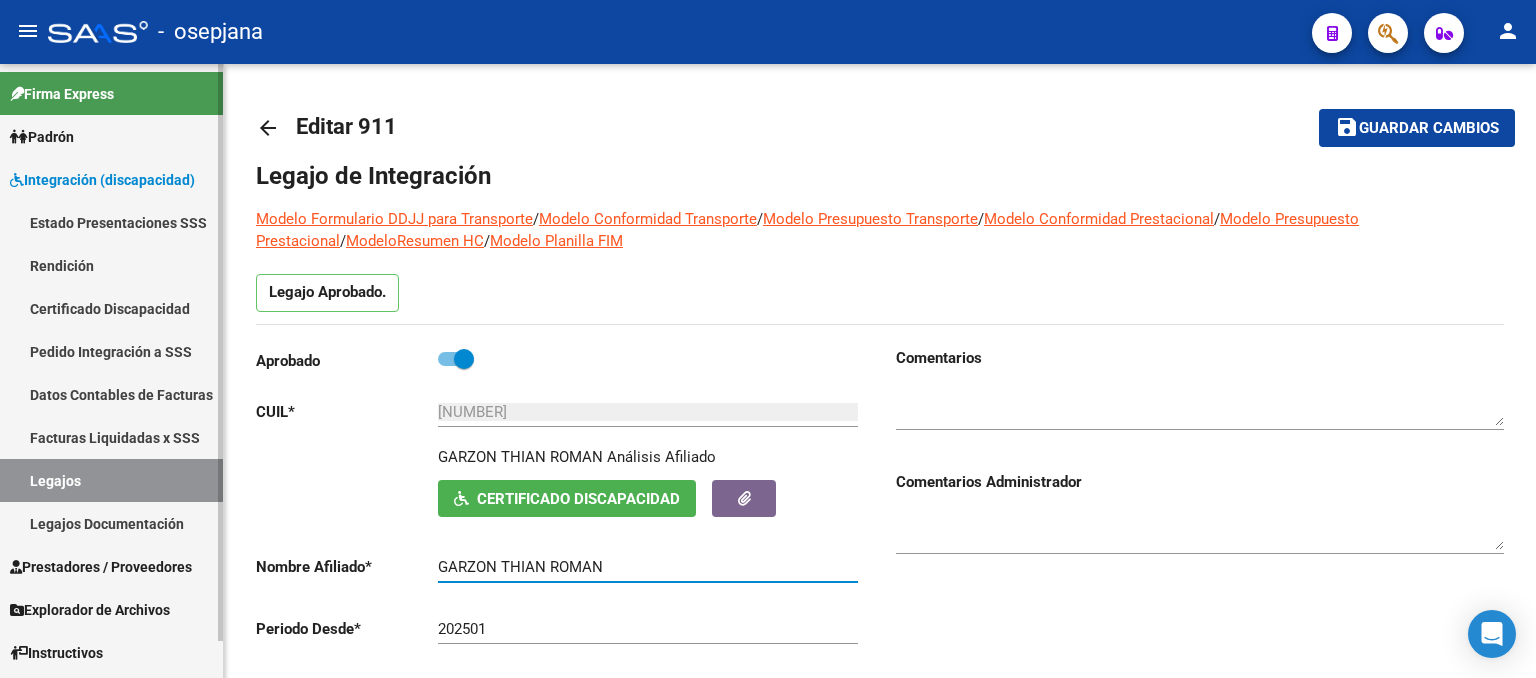 click on "Legajos" at bounding box center [111, 480] 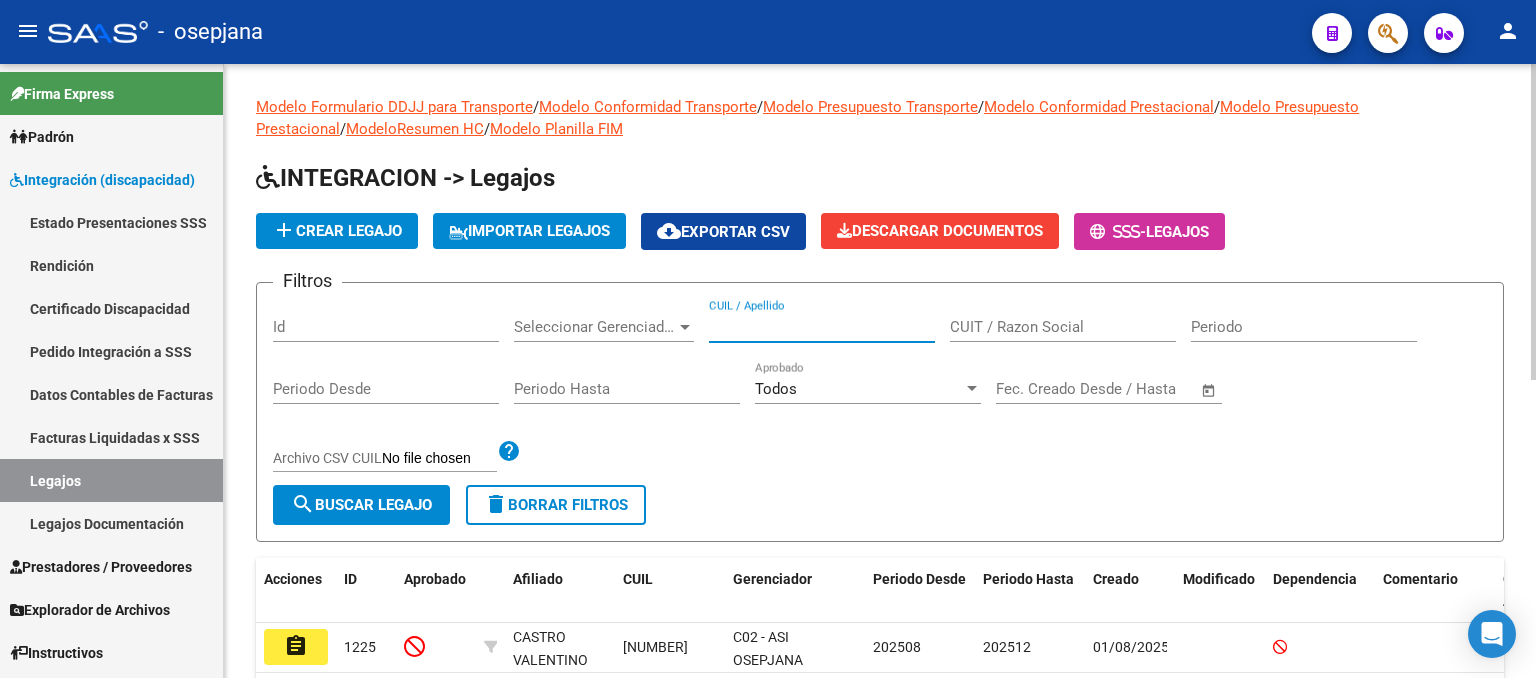 paste on "[NUMBER]" 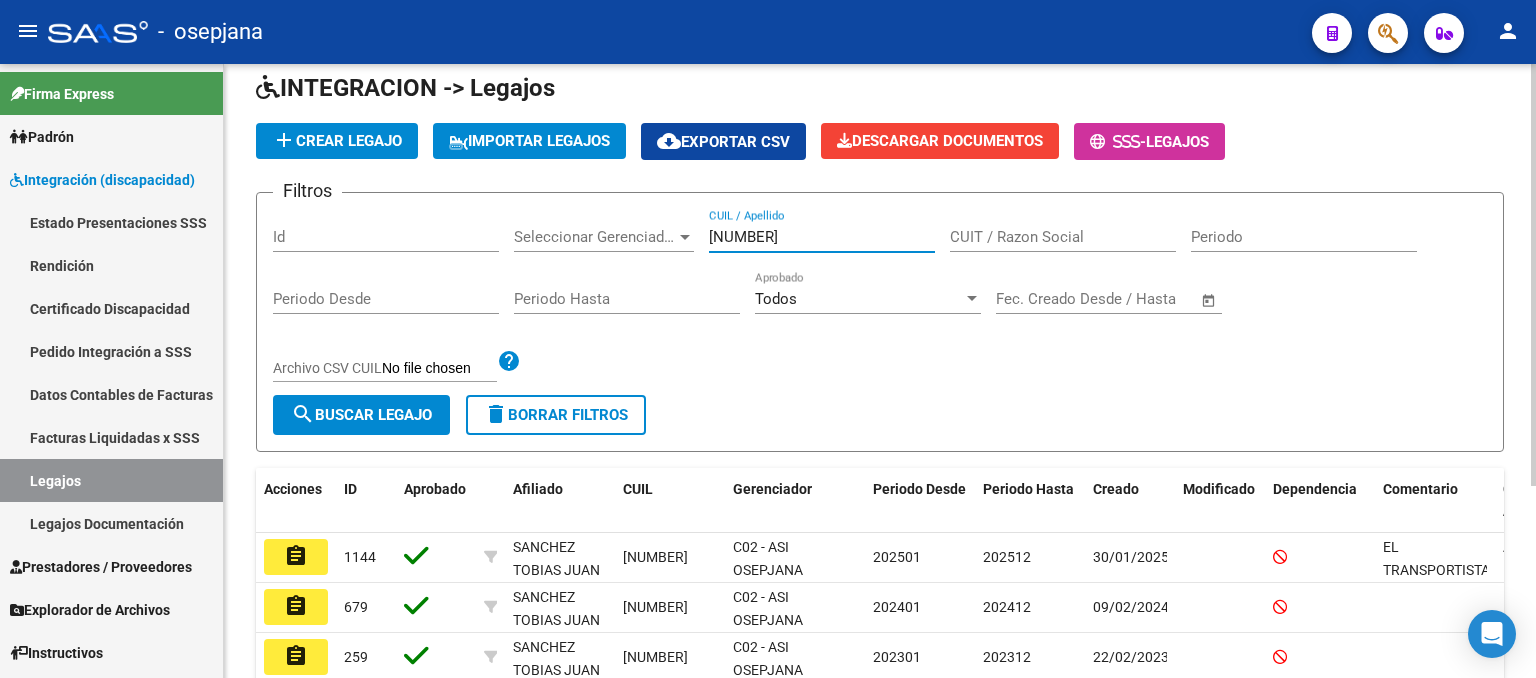 scroll, scrollTop: 200, scrollLeft: 0, axis: vertical 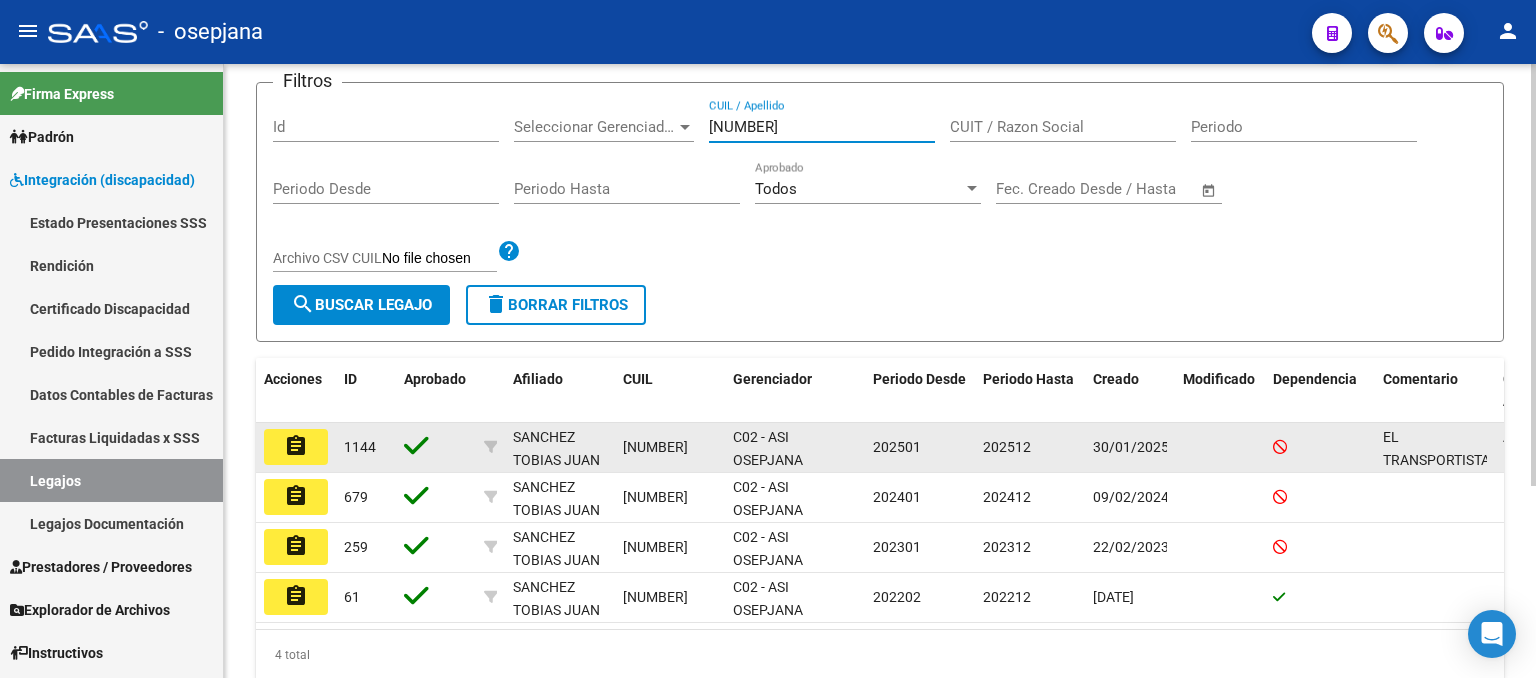 type on "[NUMBER]" 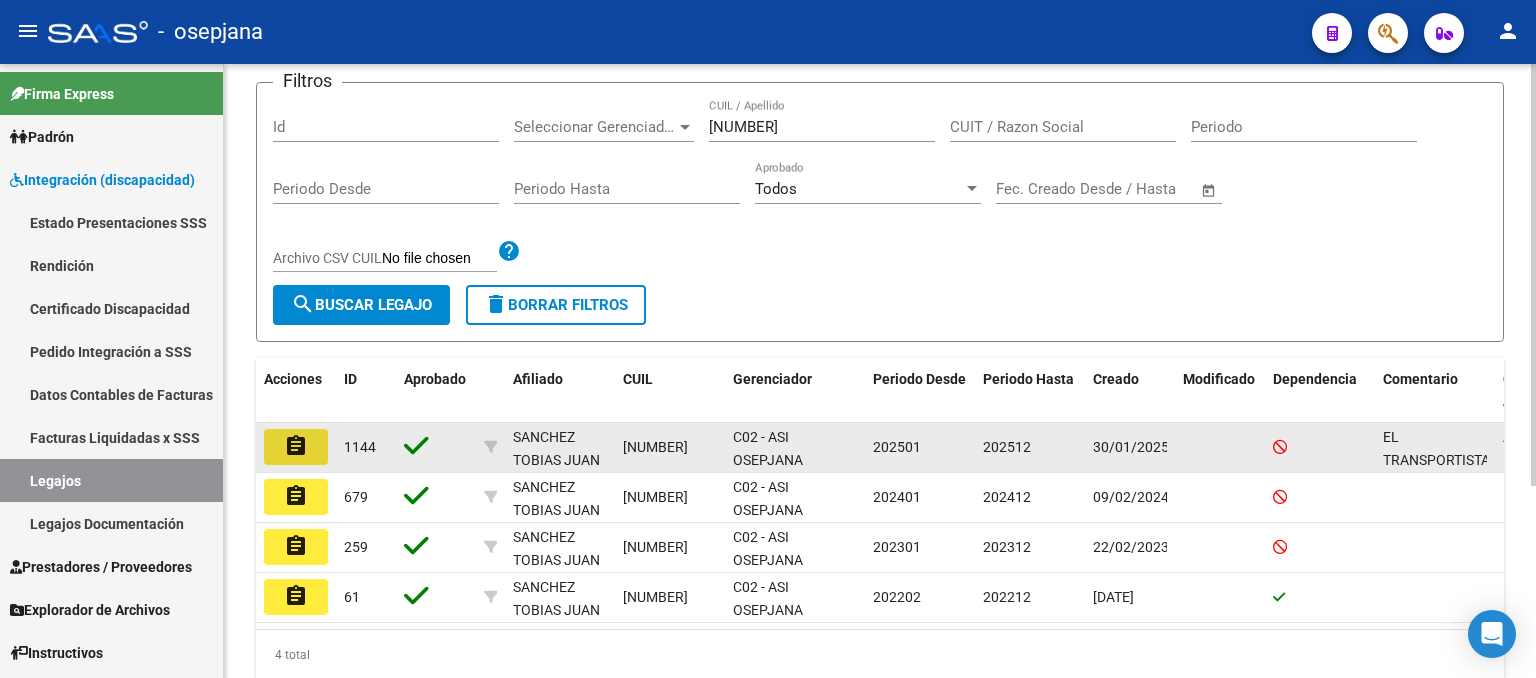 click on "assignment" 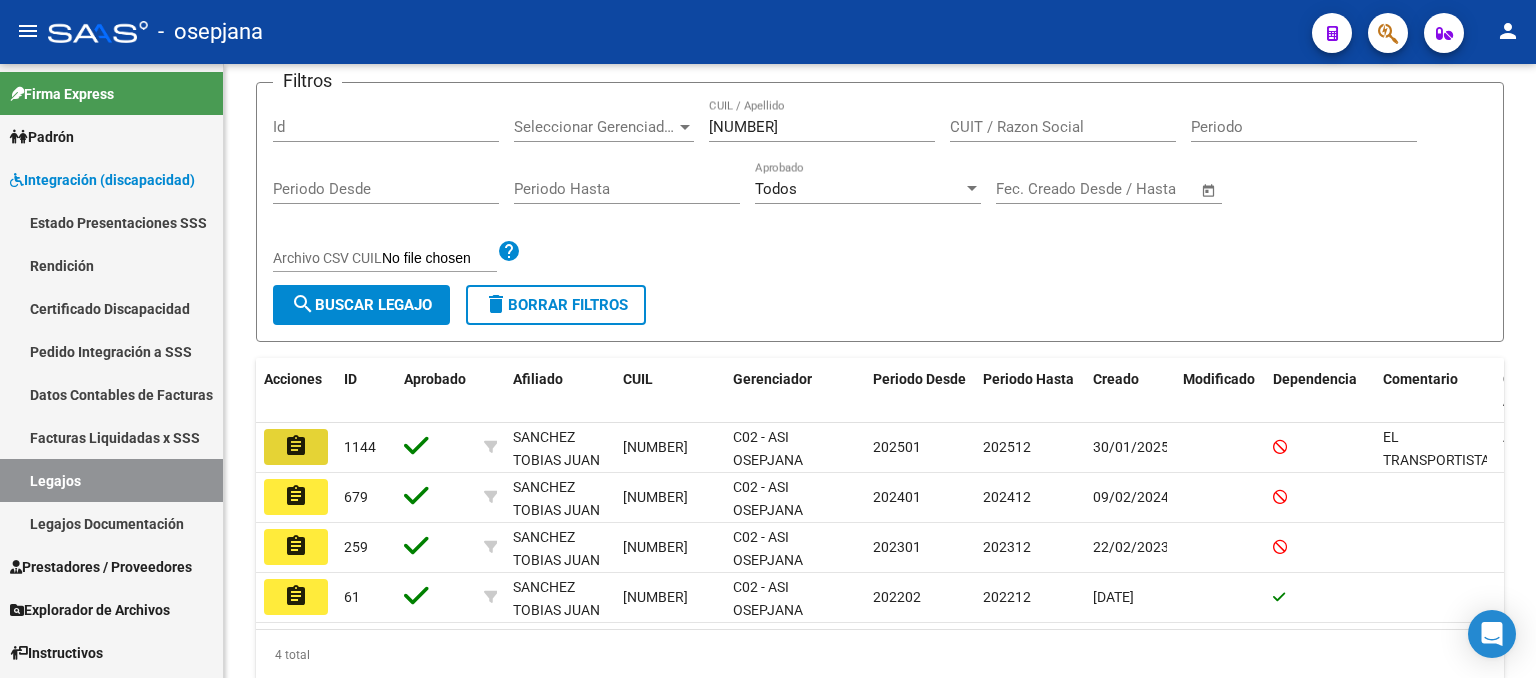 scroll, scrollTop: 0, scrollLeft: 0, axis: both 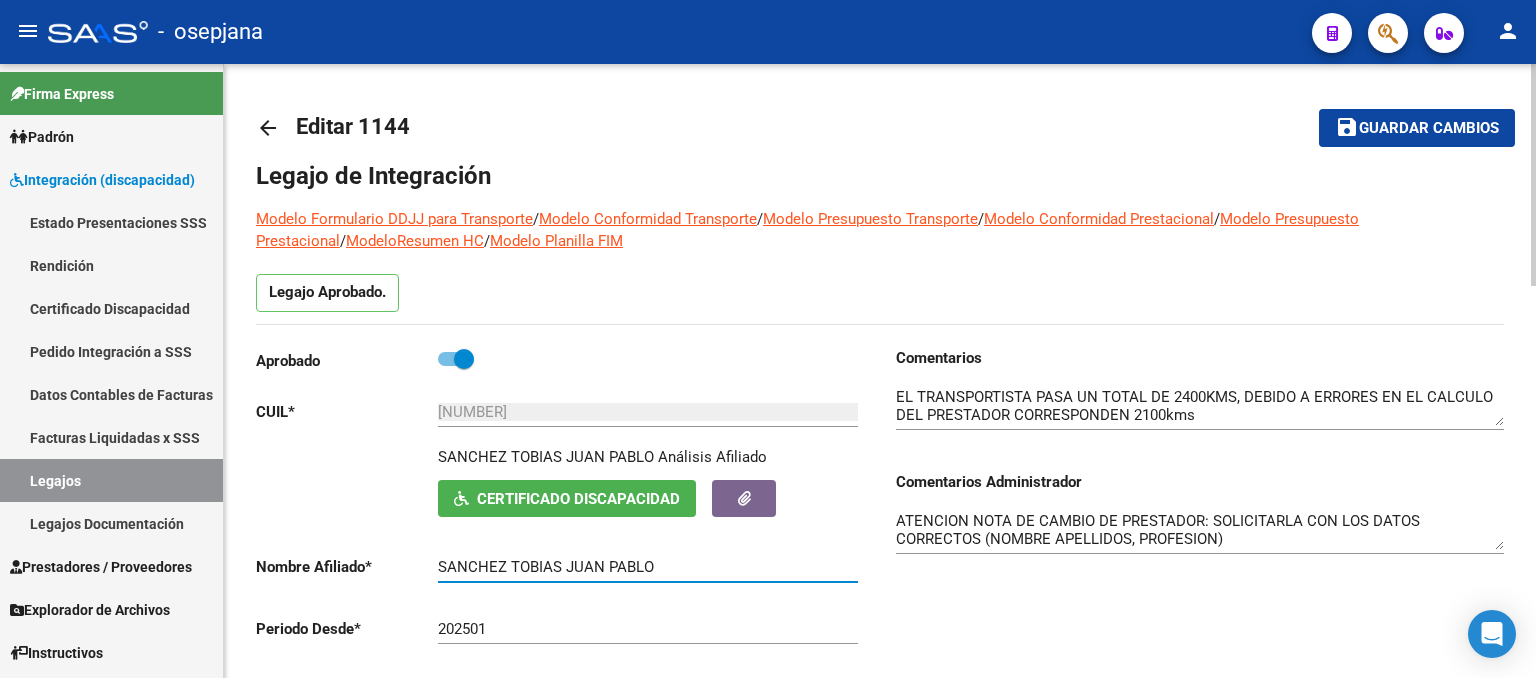 drag, startPoint x: 556, startPoint y: 565, endPoint x: 442, endPoint y: 567, distance: 114.01754 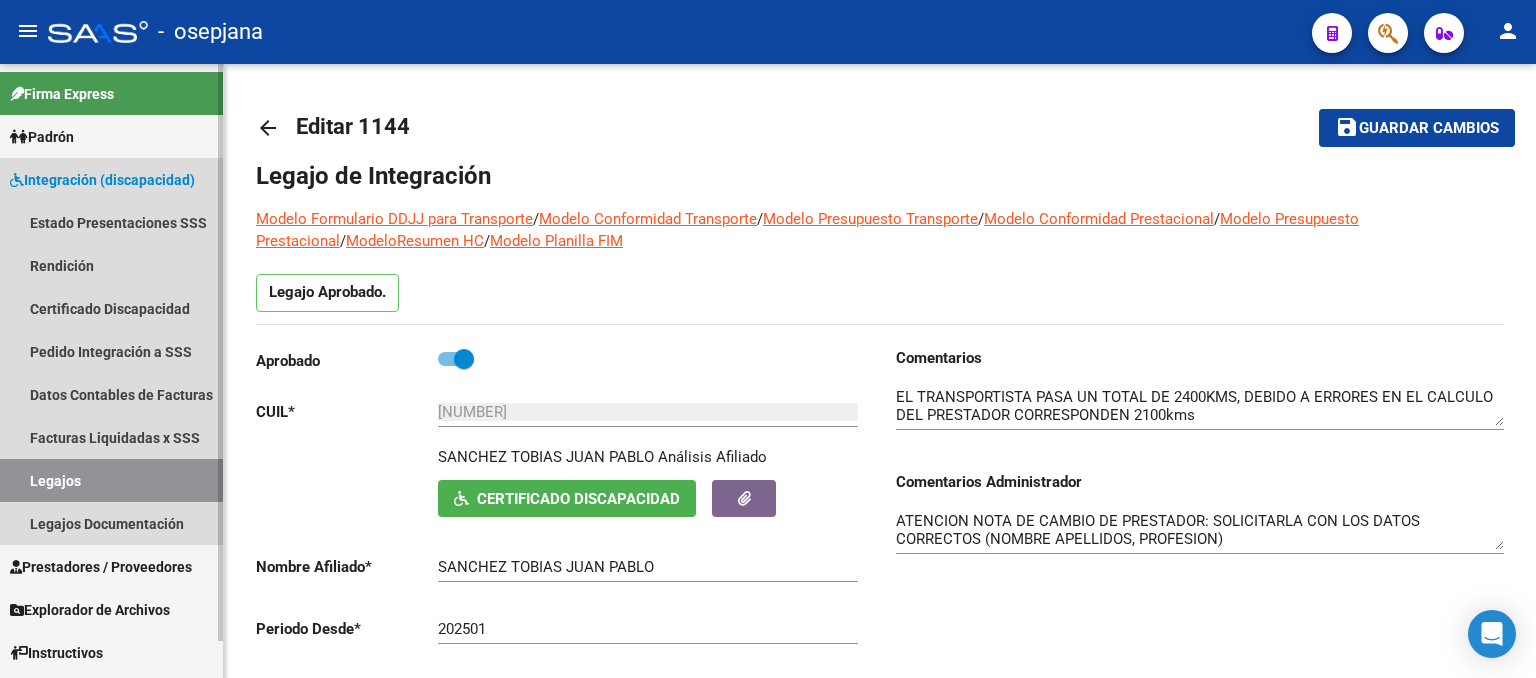 click on "Legajos" at bounding box center (111, 480) 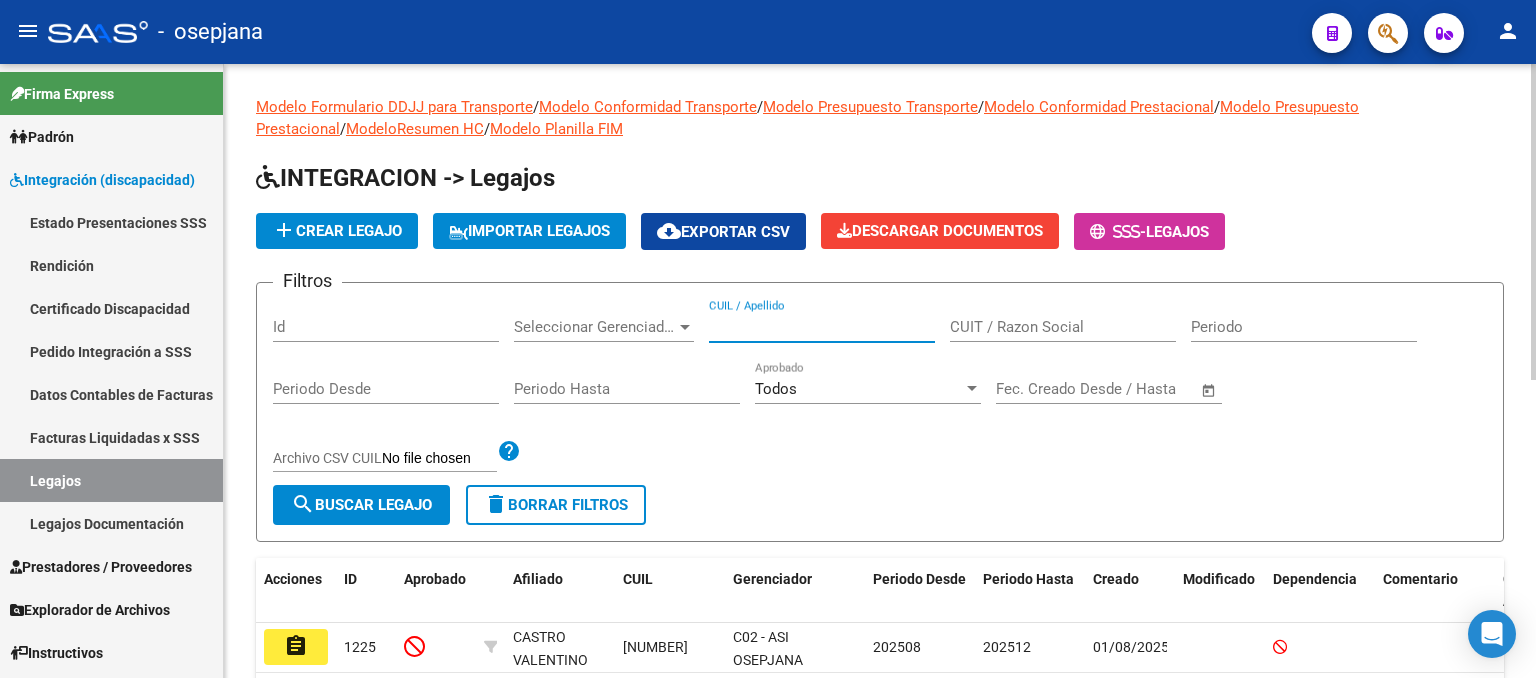 paste on "[NUMBER]" 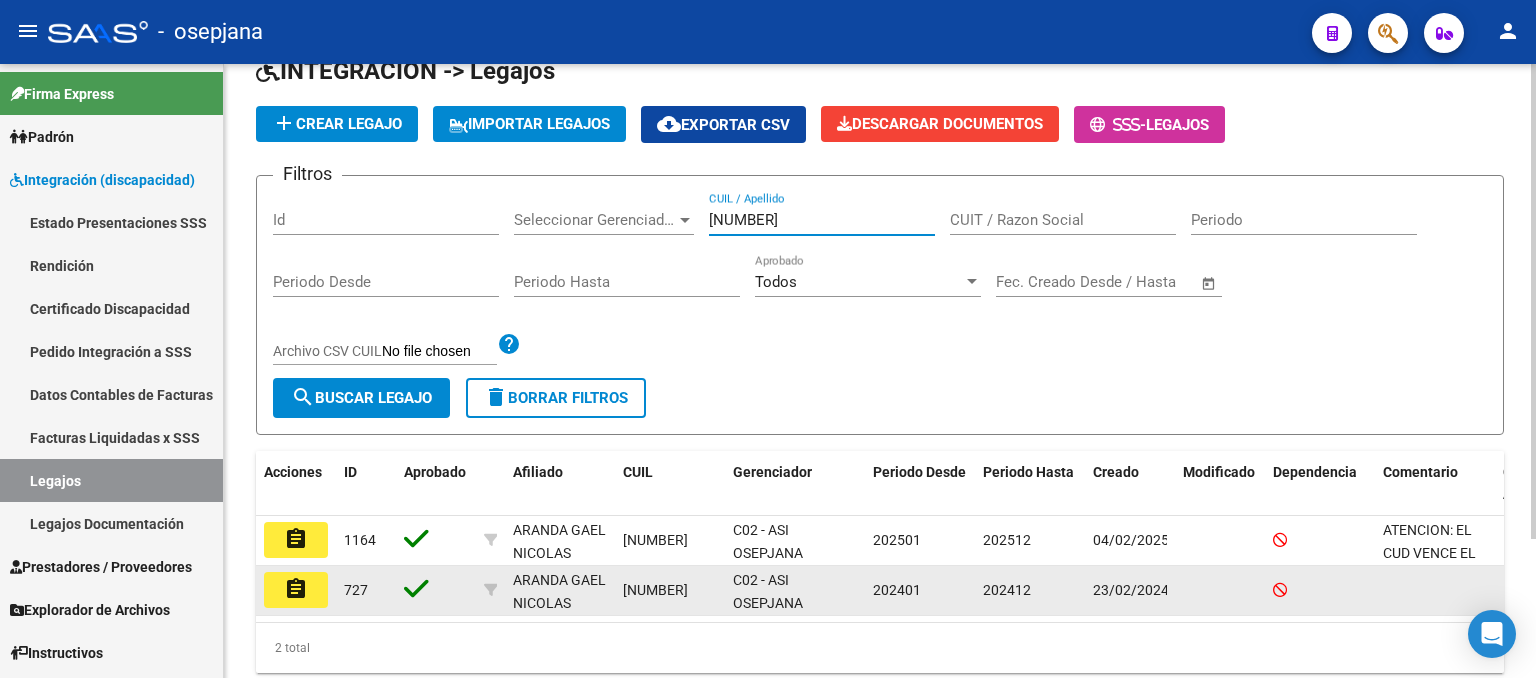 scroll, scrollTop: 179, scrollLeft: 0, axis: vertical 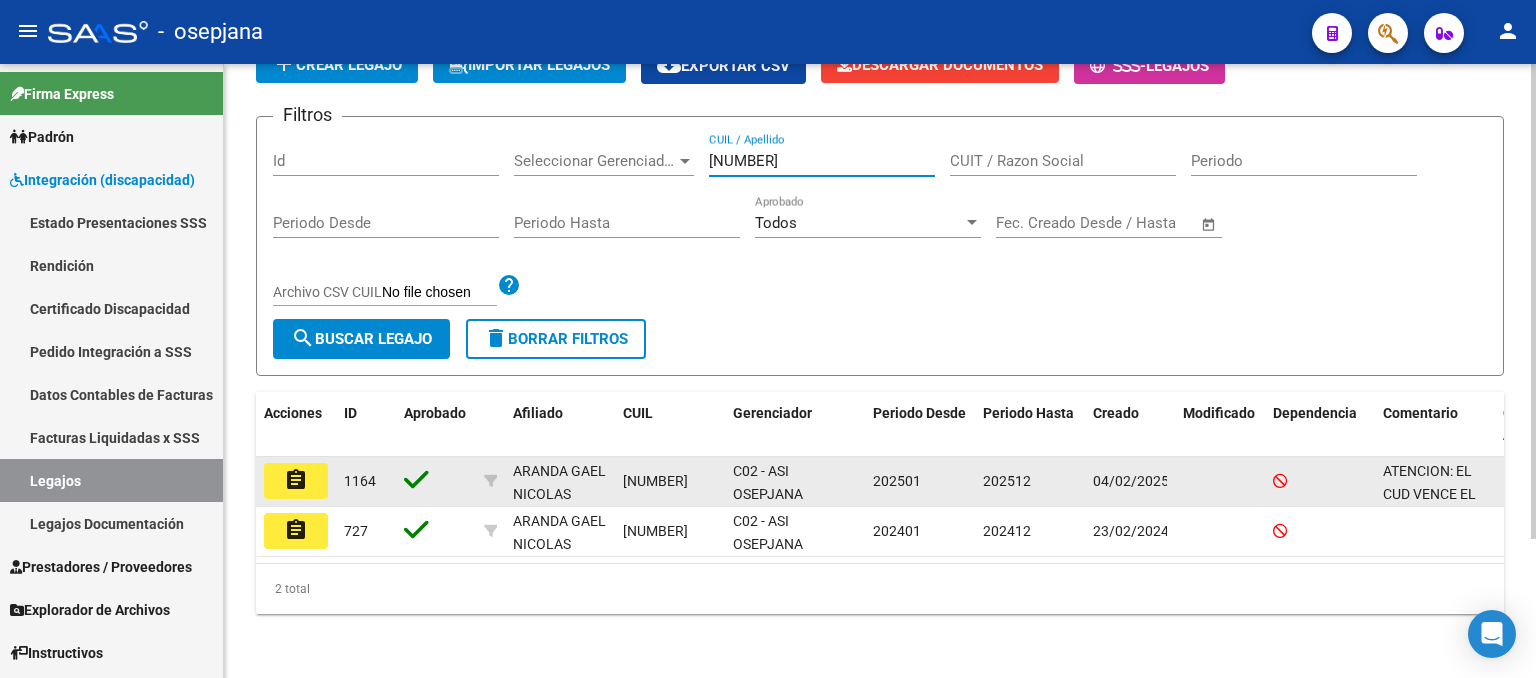 type on "[NUMBER]" 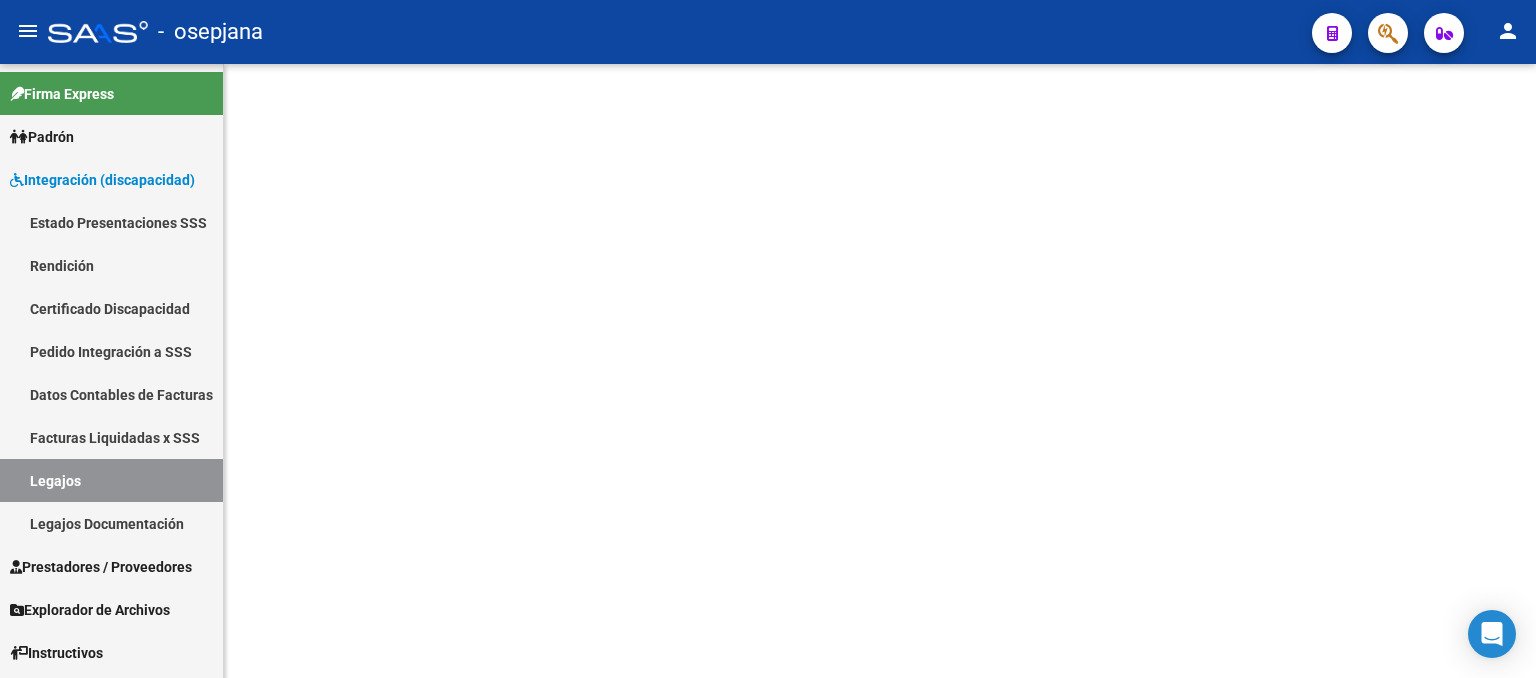 scroll, scrollTop: 0, scrollLeft: 0, axis: both 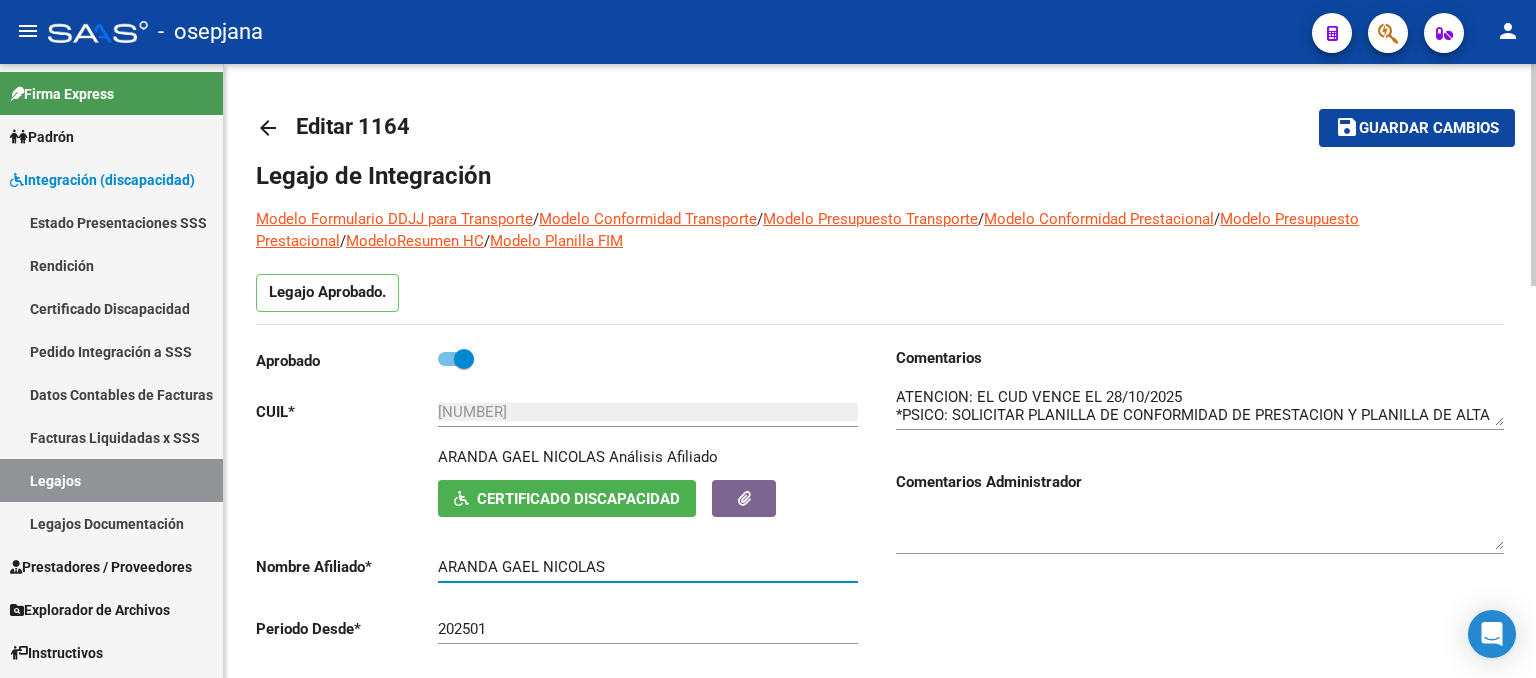 drag, startPoint x: 627, startPoint y: 564, endPoint x: 438, endPoint y: 557, distance: 189.12958 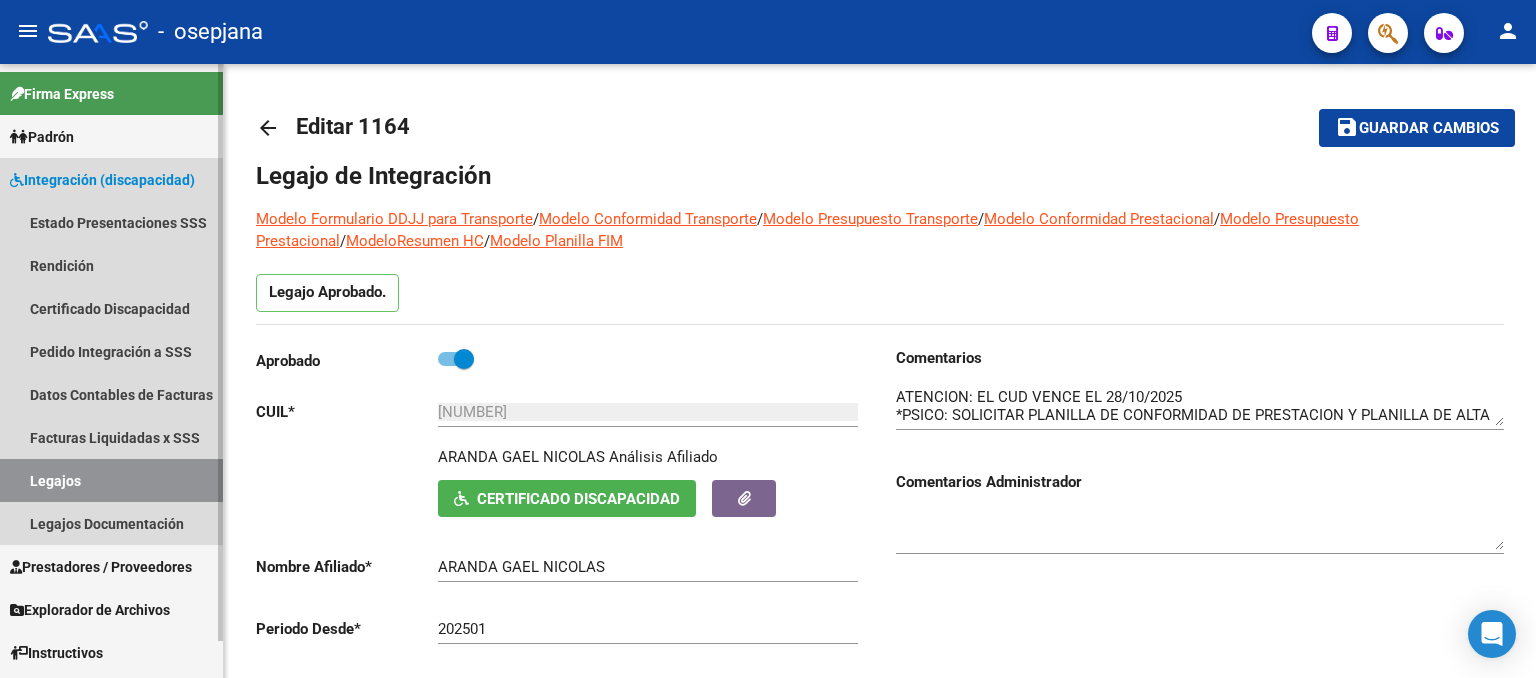 click on "Legajos" at bounding box center [111, 480] 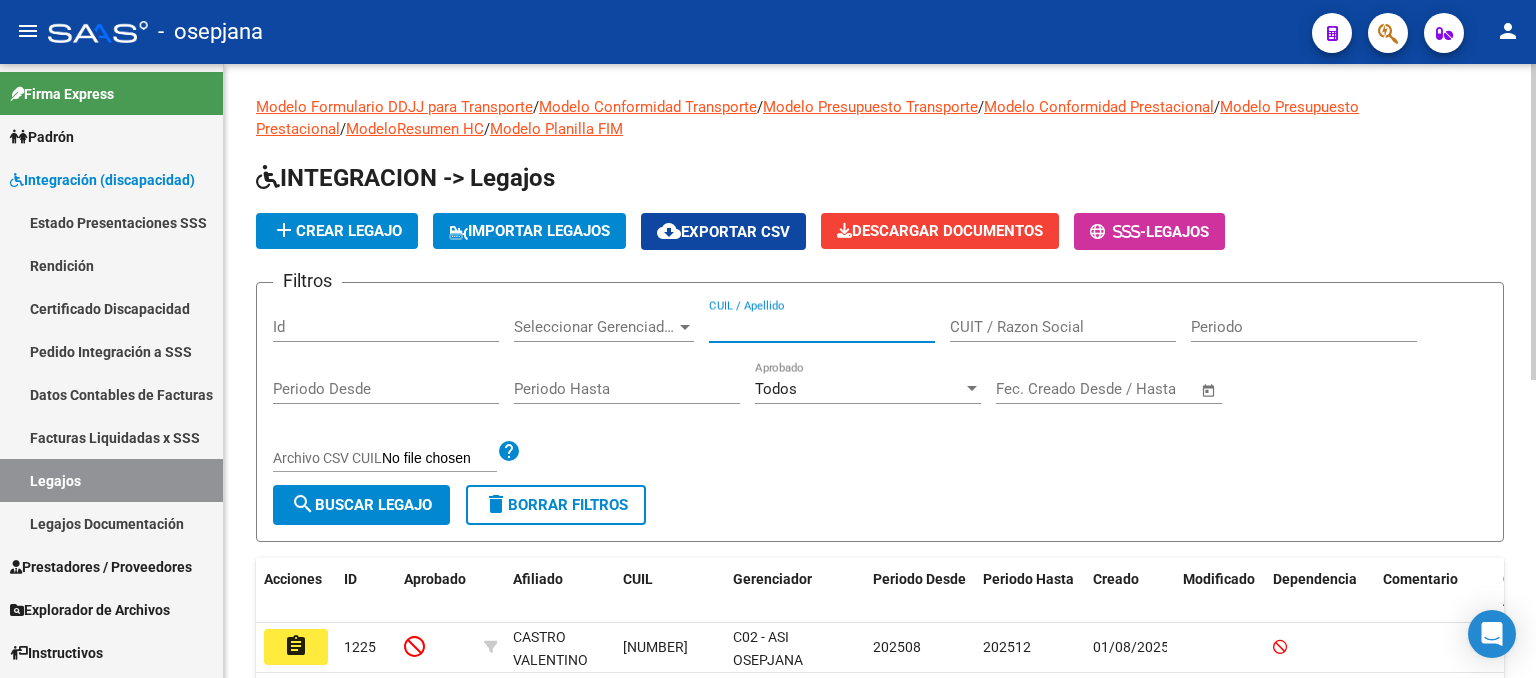 paste on "[NUMBER]" 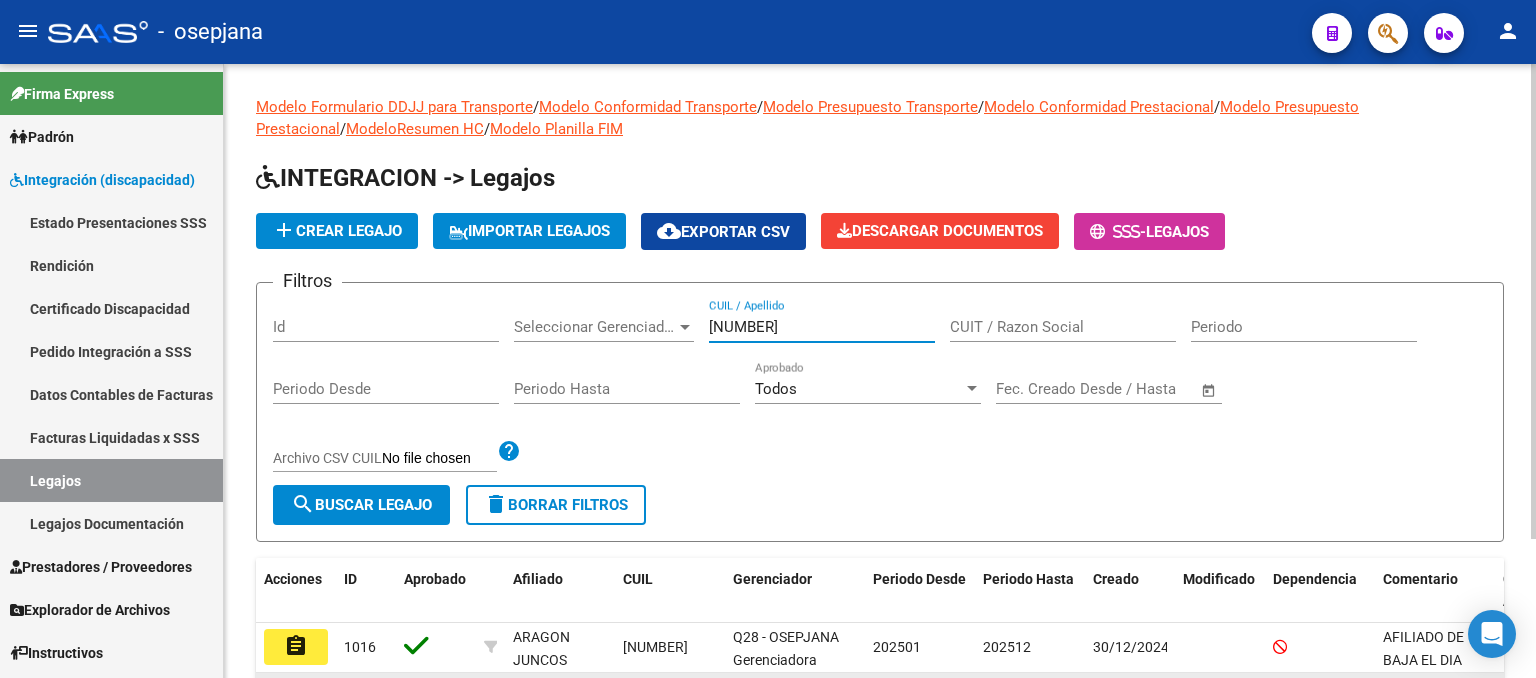 scroll, scrollTop: 179, scrollLeft: 0, axis: vertical 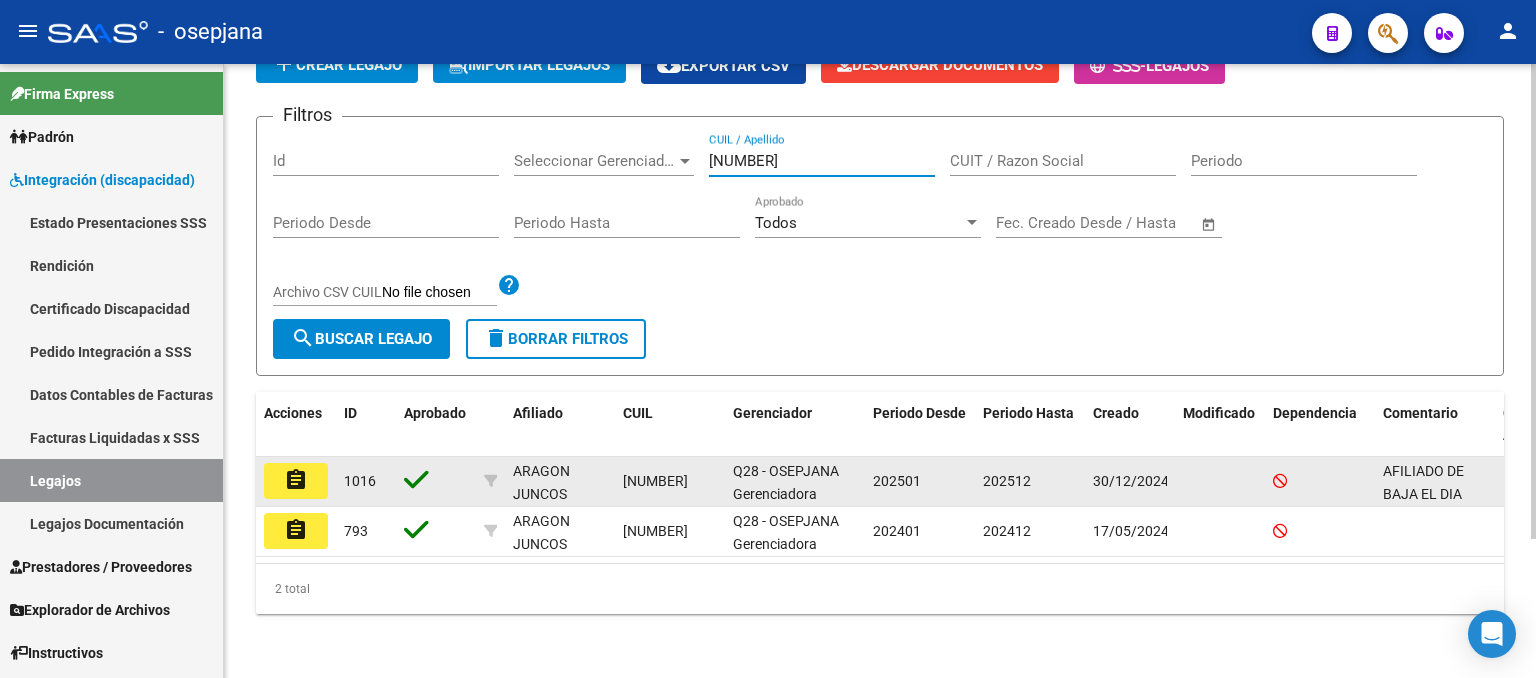 type on "[NUMBER]" 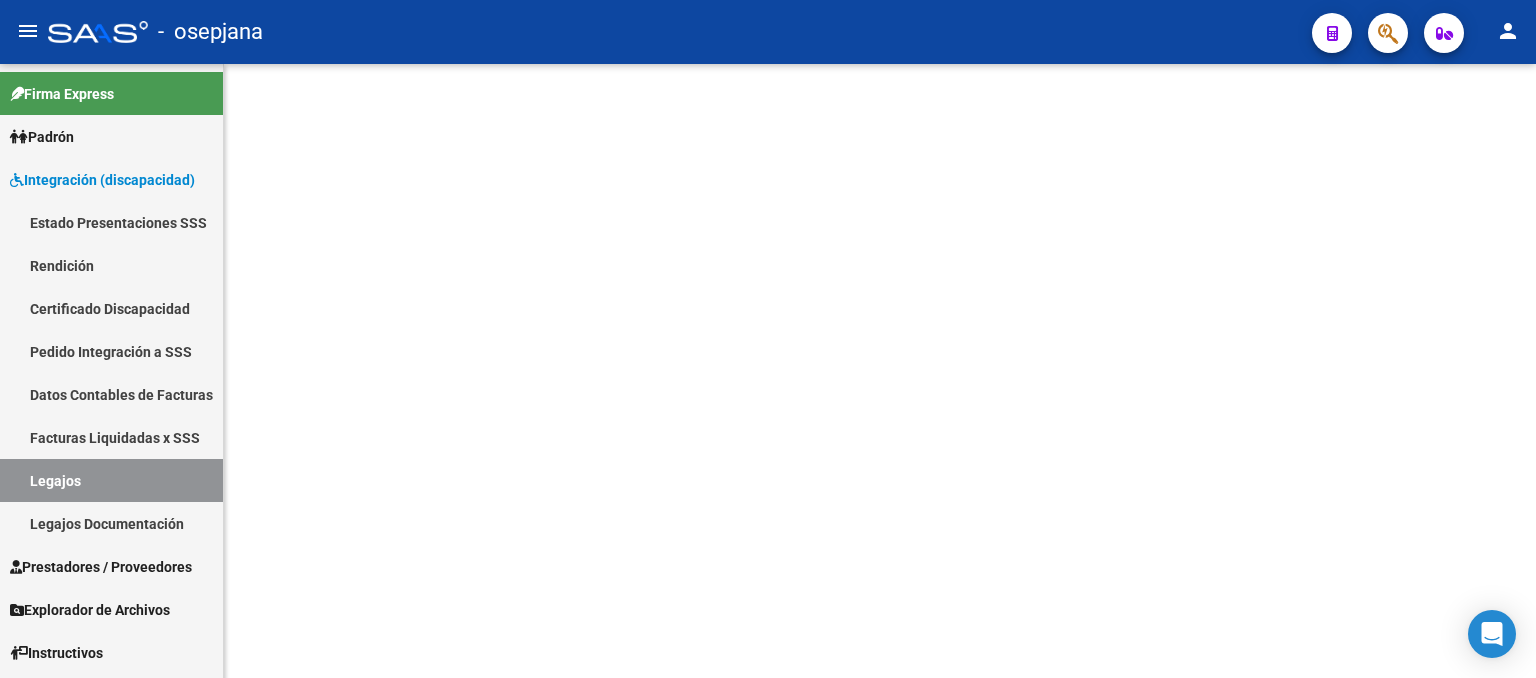 scroll, scrollTop: 0, scrollLeft: 0, axis: both 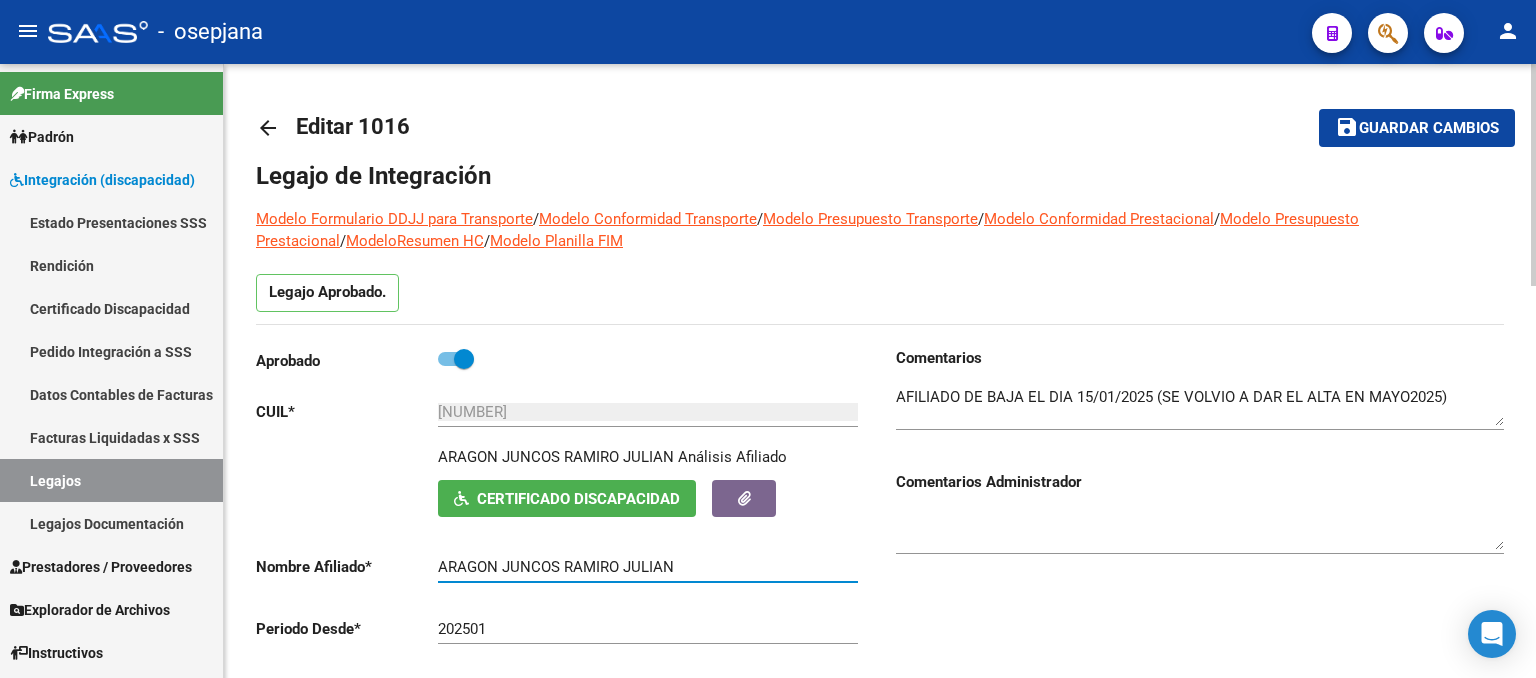 drag, startPoint x: 684, startPoint y: 568, endPoint x: 426, endPoint y: 569, distance: 258.00195 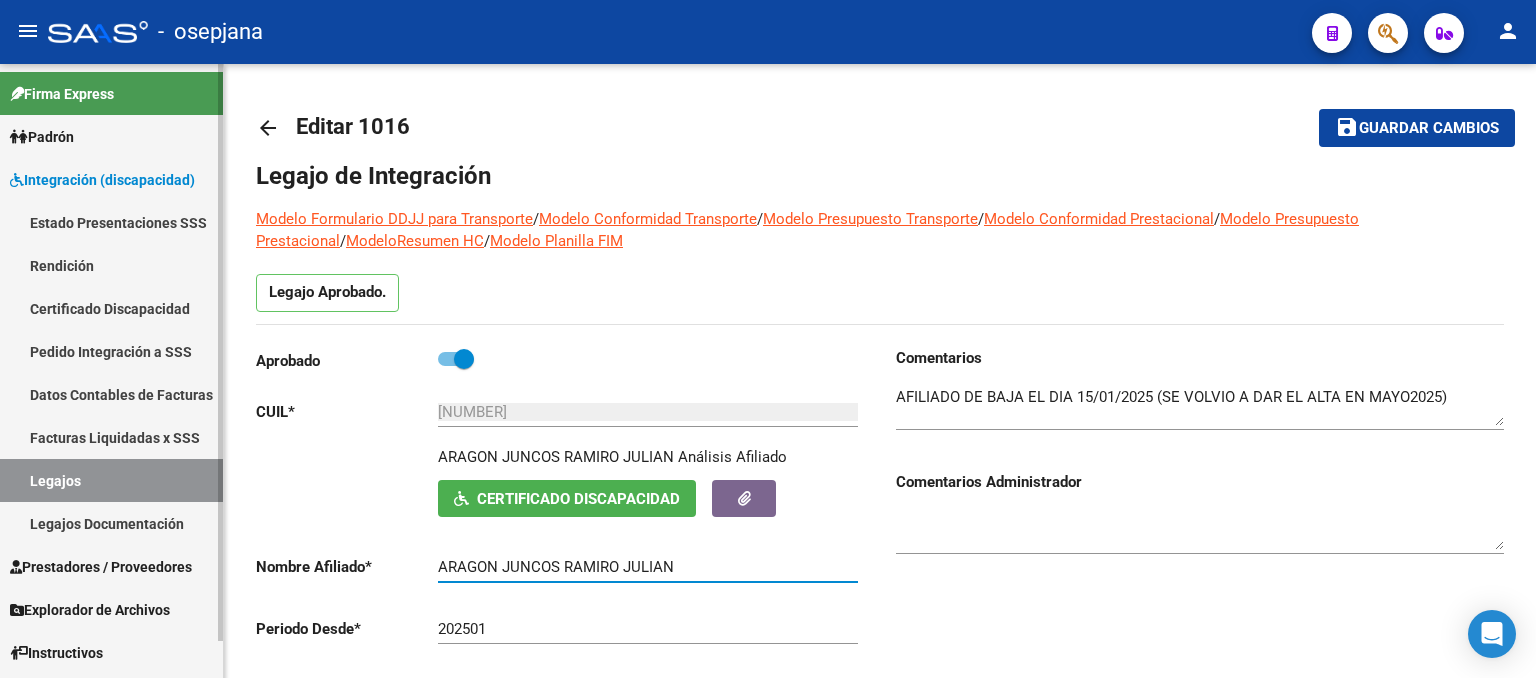 click on "Legajos" at bounding box center (111, 480) 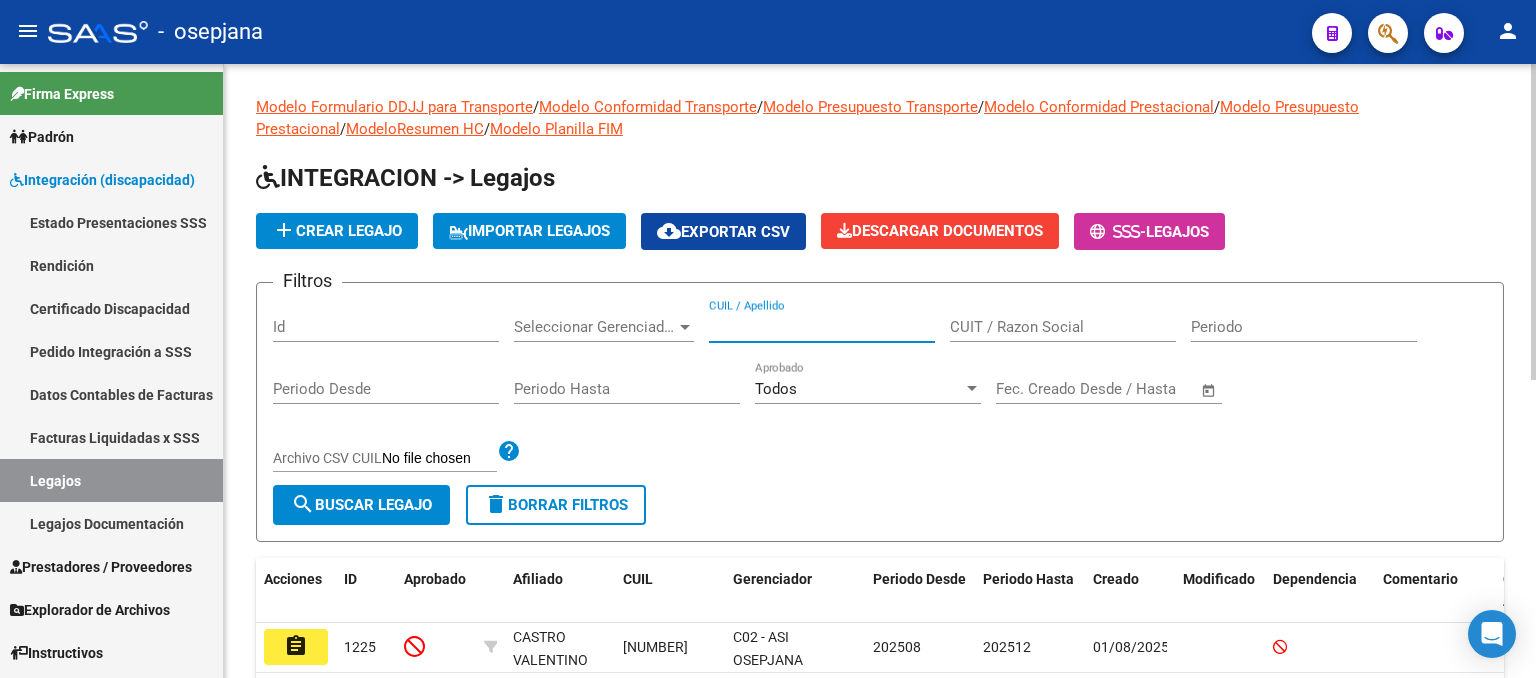 paste on "[NUMBER]" 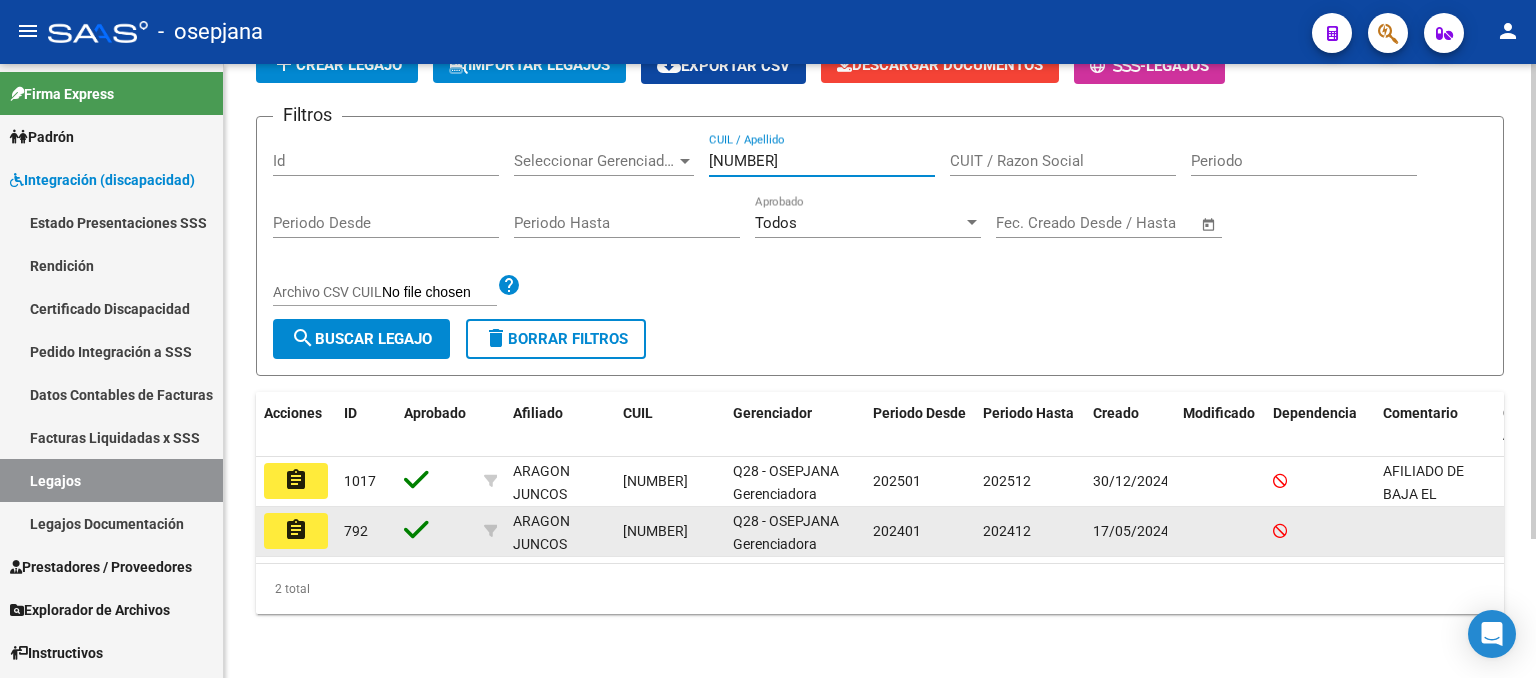 scroll, scrollTop: 179, scrollLeft: 0, axis: vertical 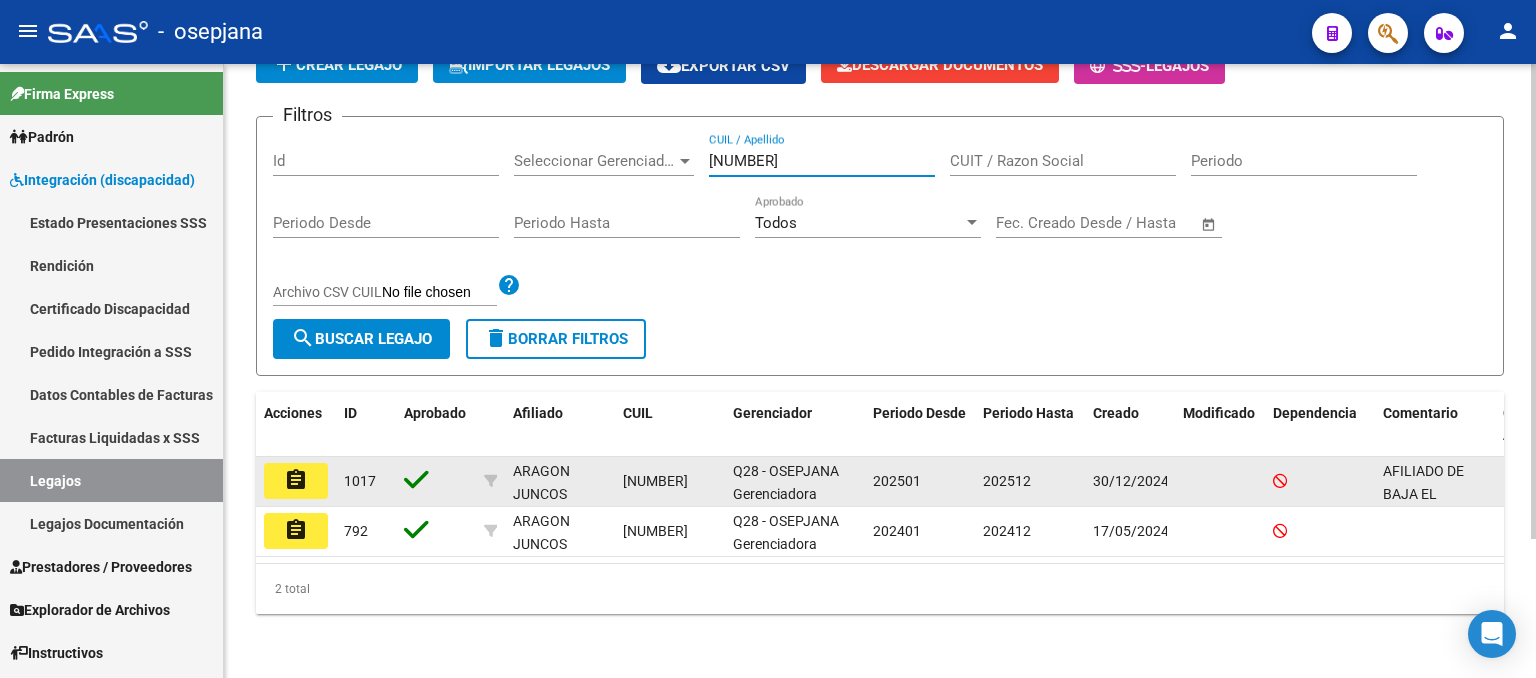 type on "[NUMBER]" 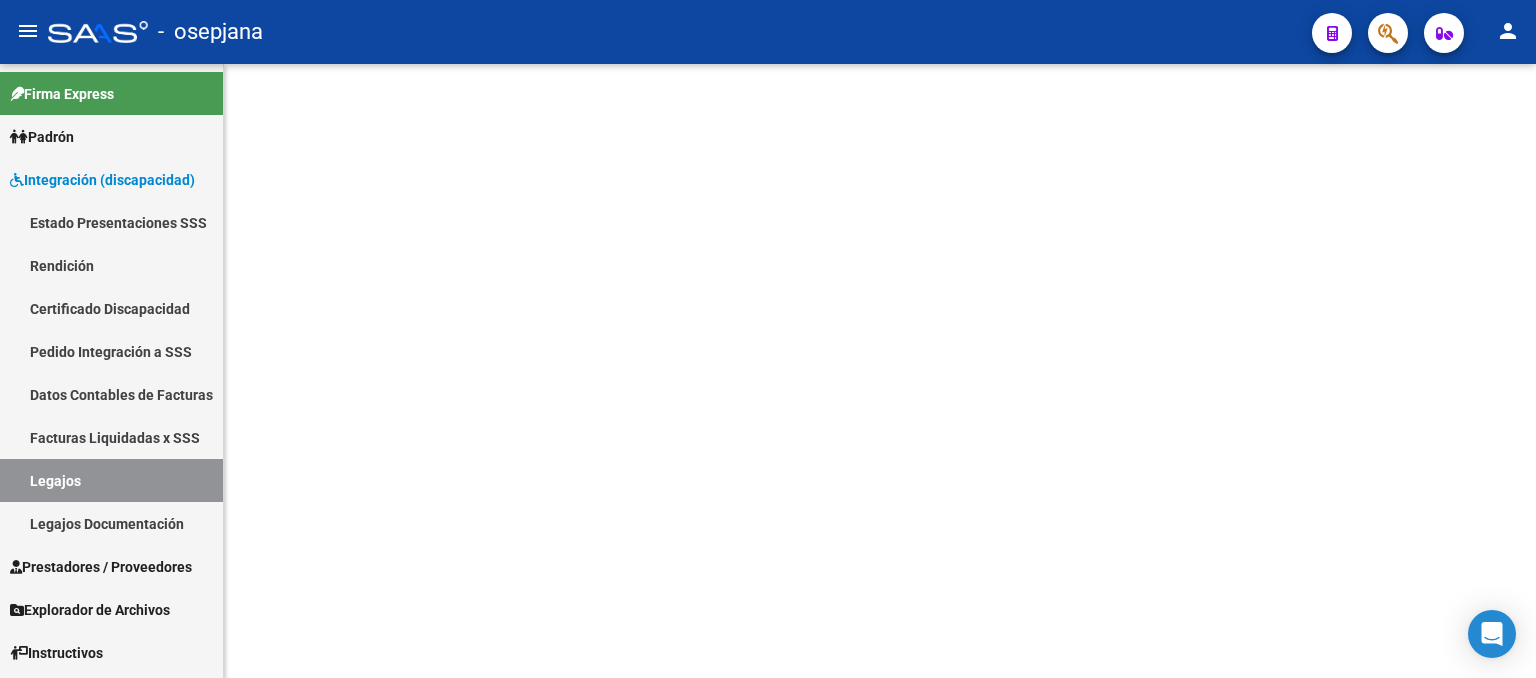 scroll, scrollTop: 0, scrollLeft: 0, axis: both 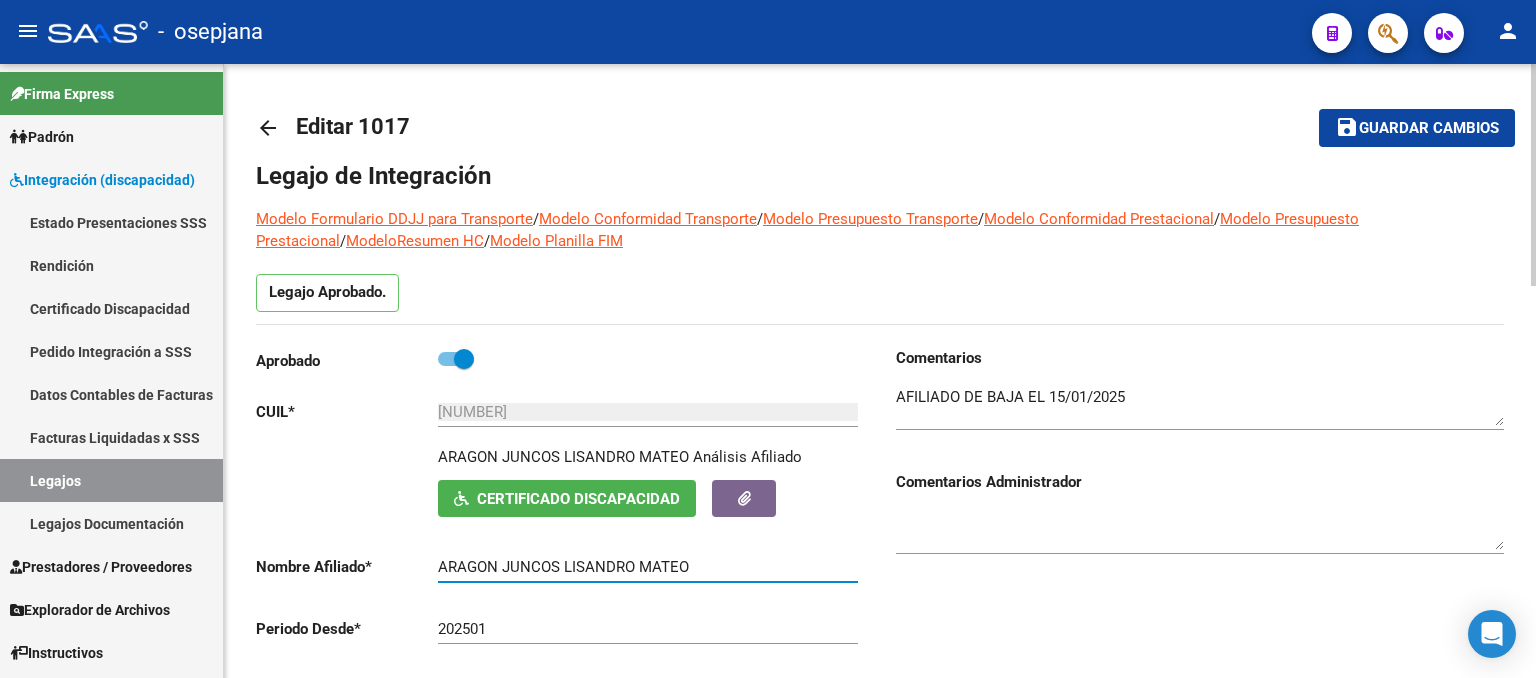 drag, startPoint x: 696, startPoint y: 569, endPoint x: 404, endPoint y: 569, distance: 292 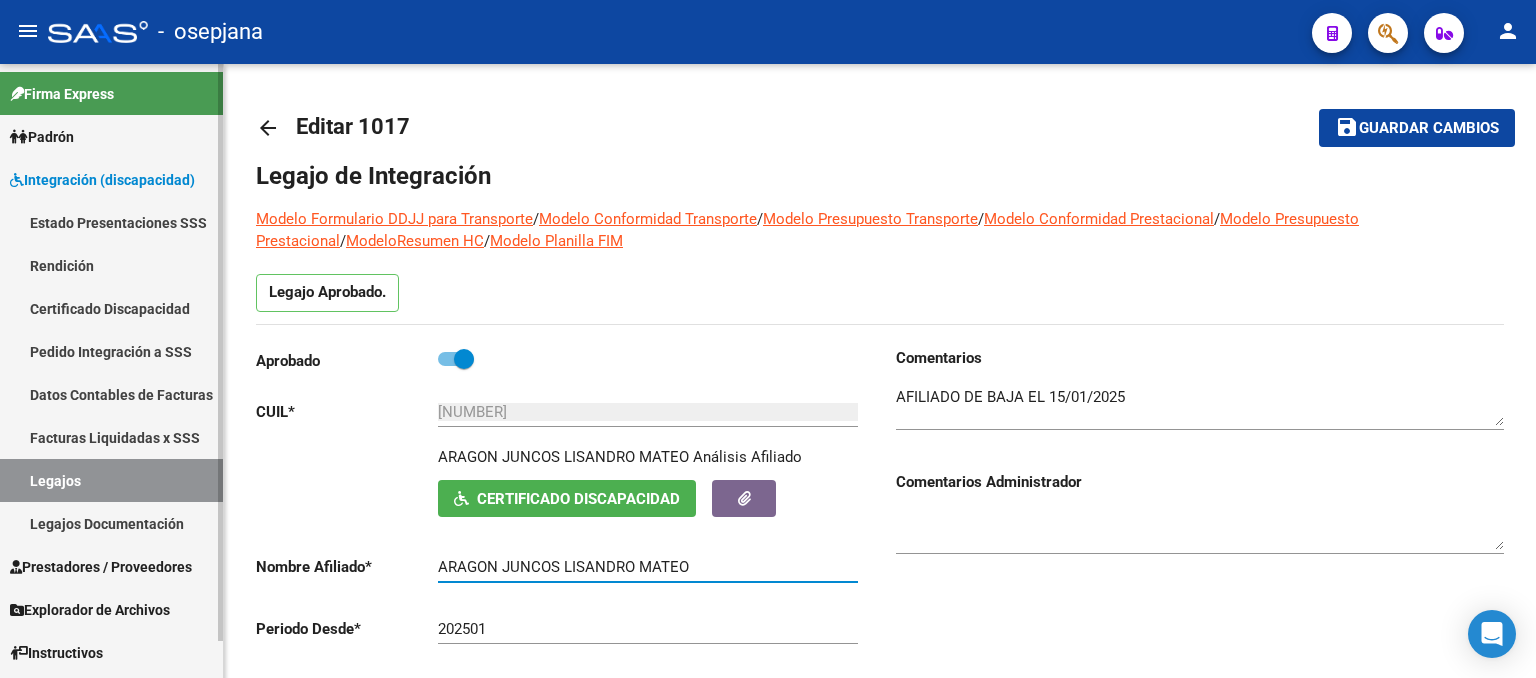 click on "Legajos" at bounding box center [111, 480] 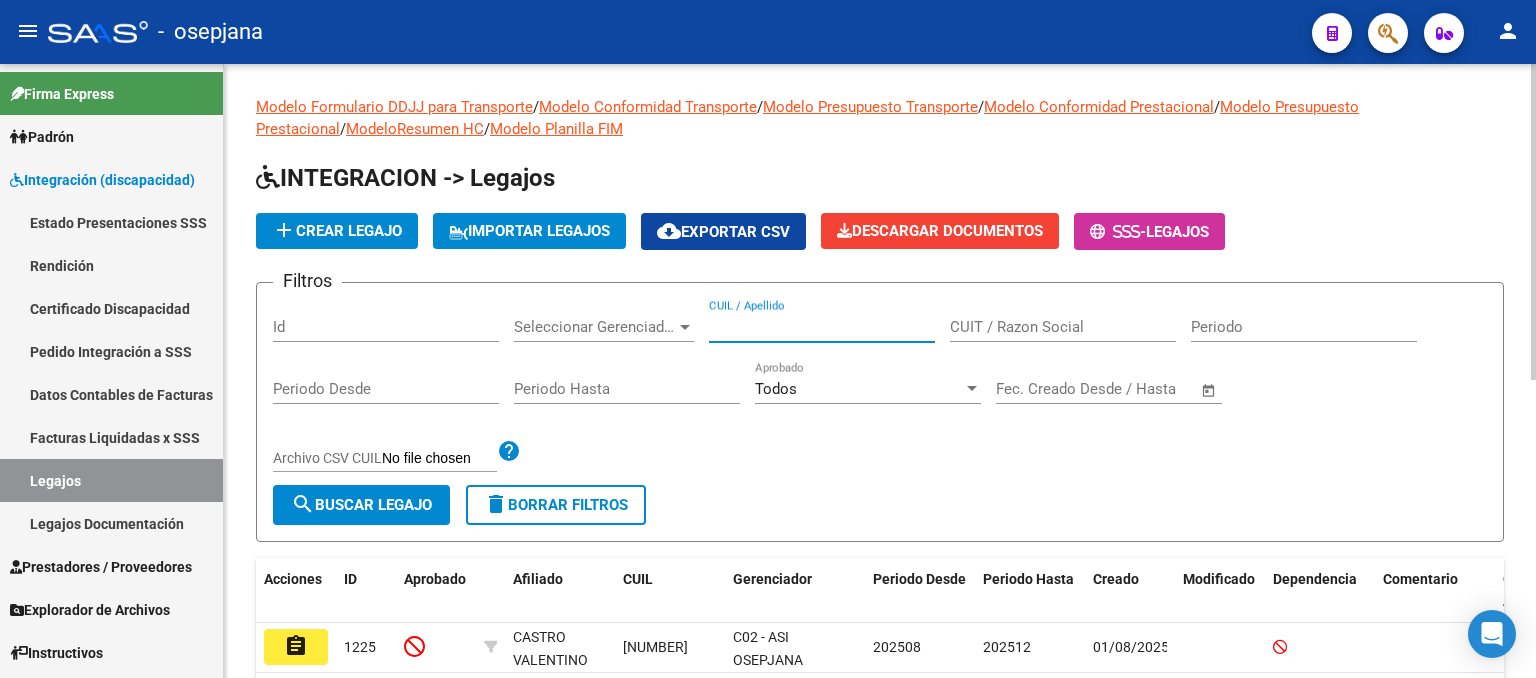 paste on "23527913454" 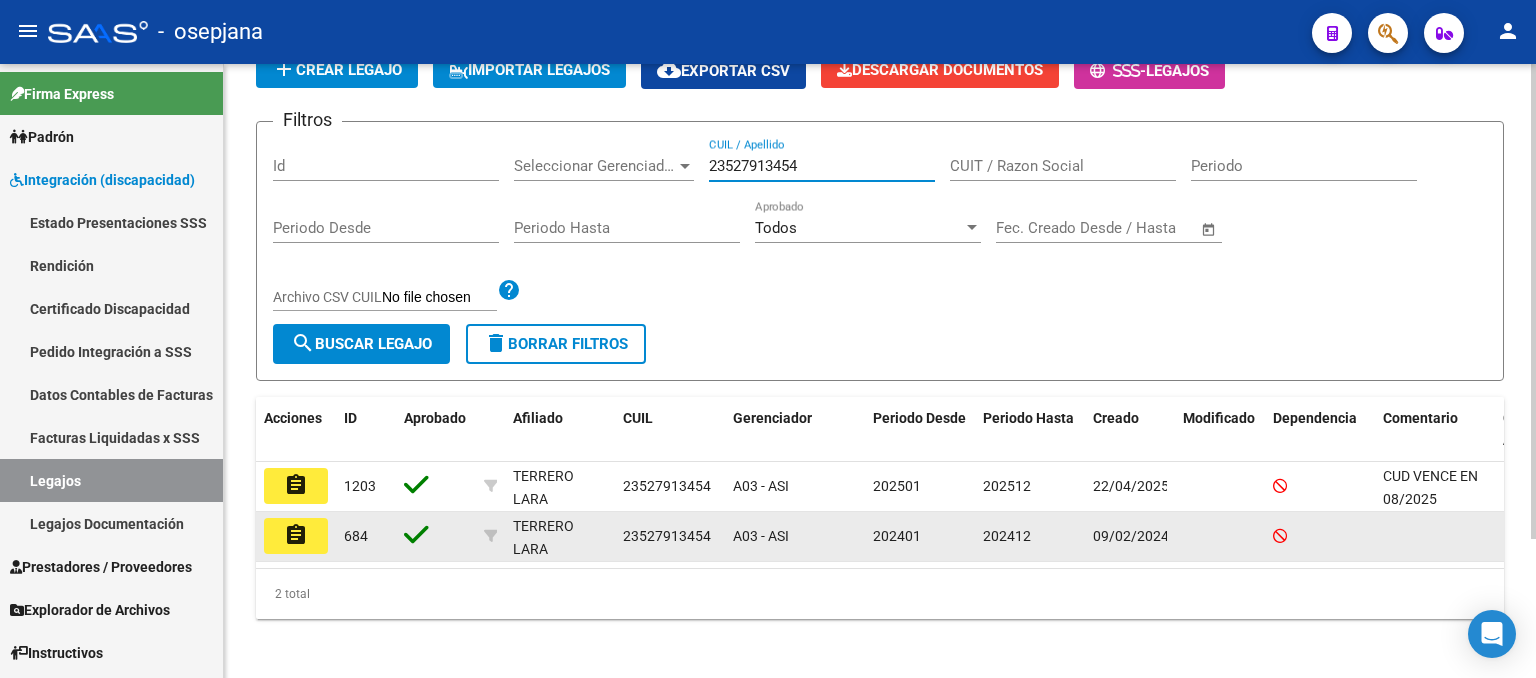 scroll, scrollTop: 179, scrollLeft: 0, axis: vertical 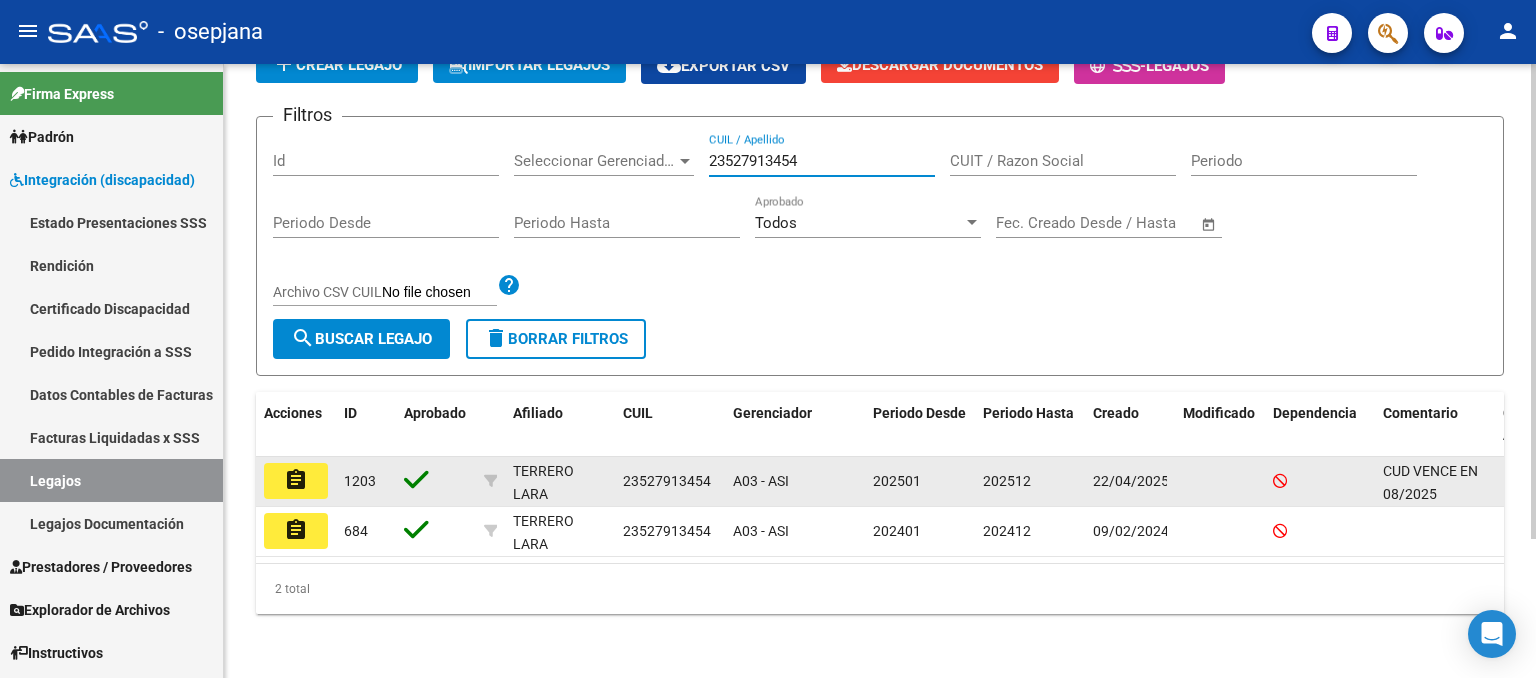 type on "23527913454" 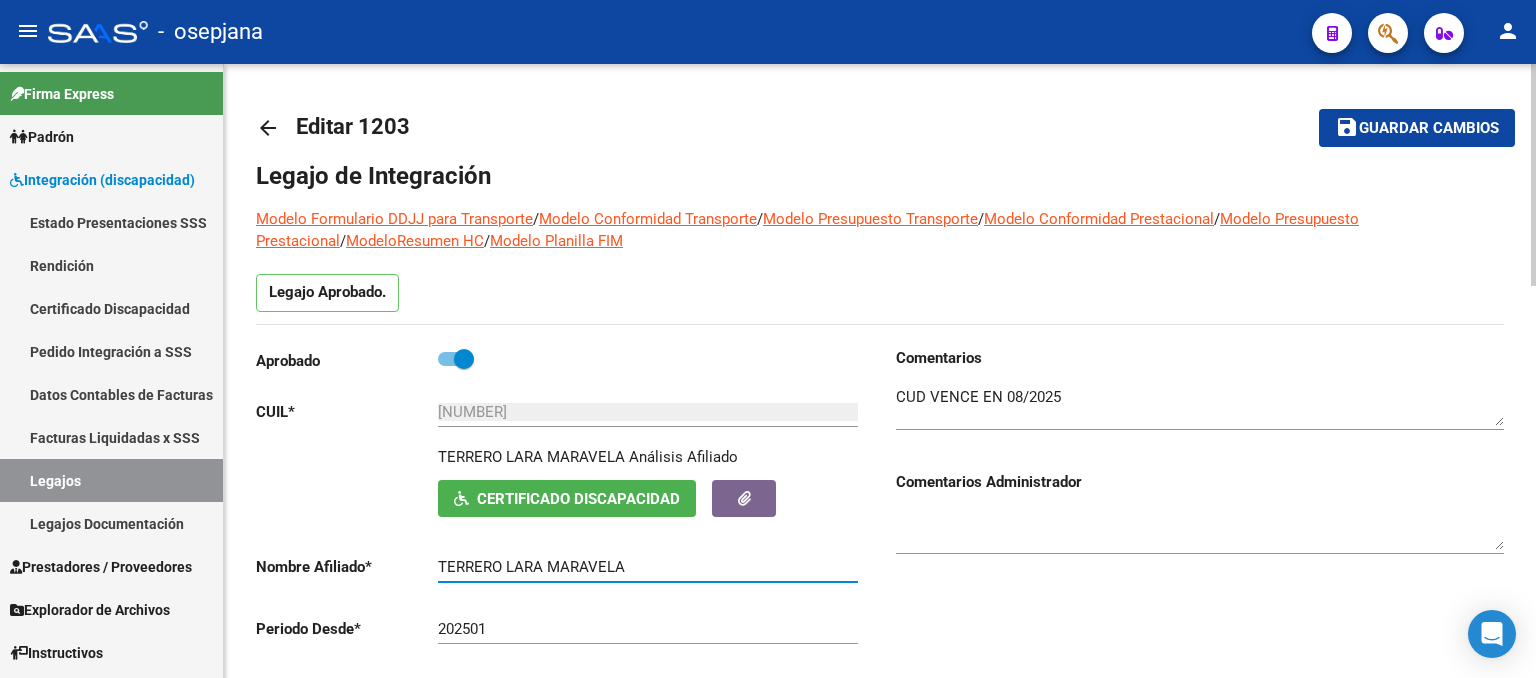 drag, startPoint x: 632, startPoint y: 568, endPoint x: 437, endPoint y: 560, distance: 195.16403 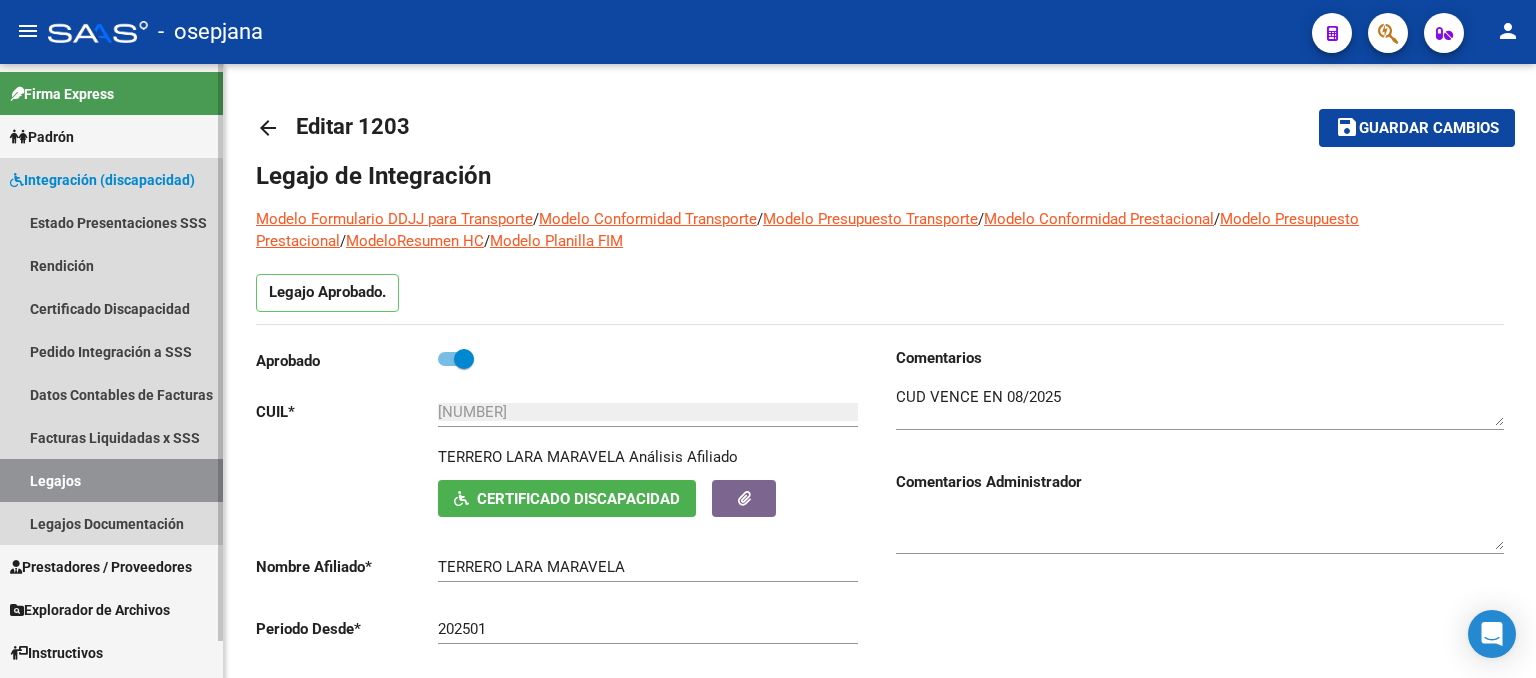 click on "Legajos" at bounding box center (111, 480) 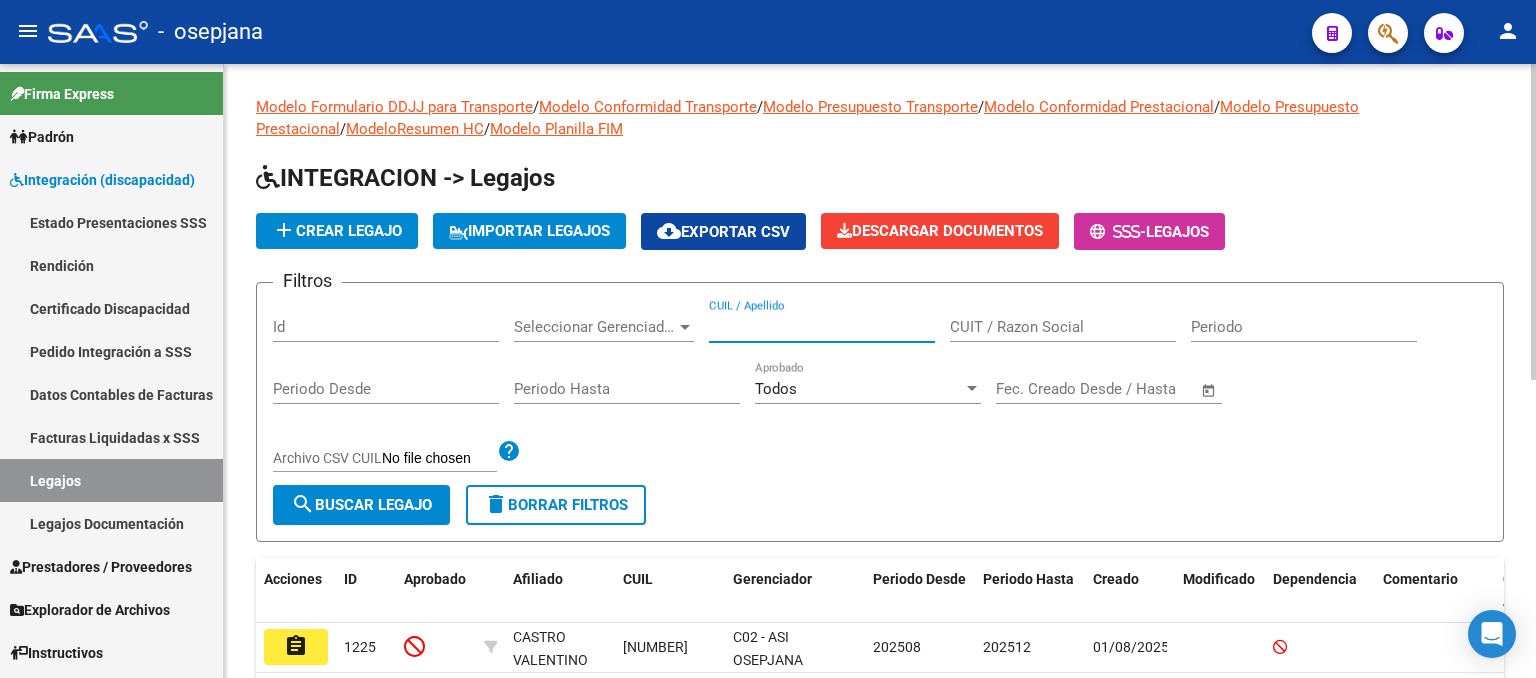 click on "CUIL / Apellido" at bounding box center (822, 327) 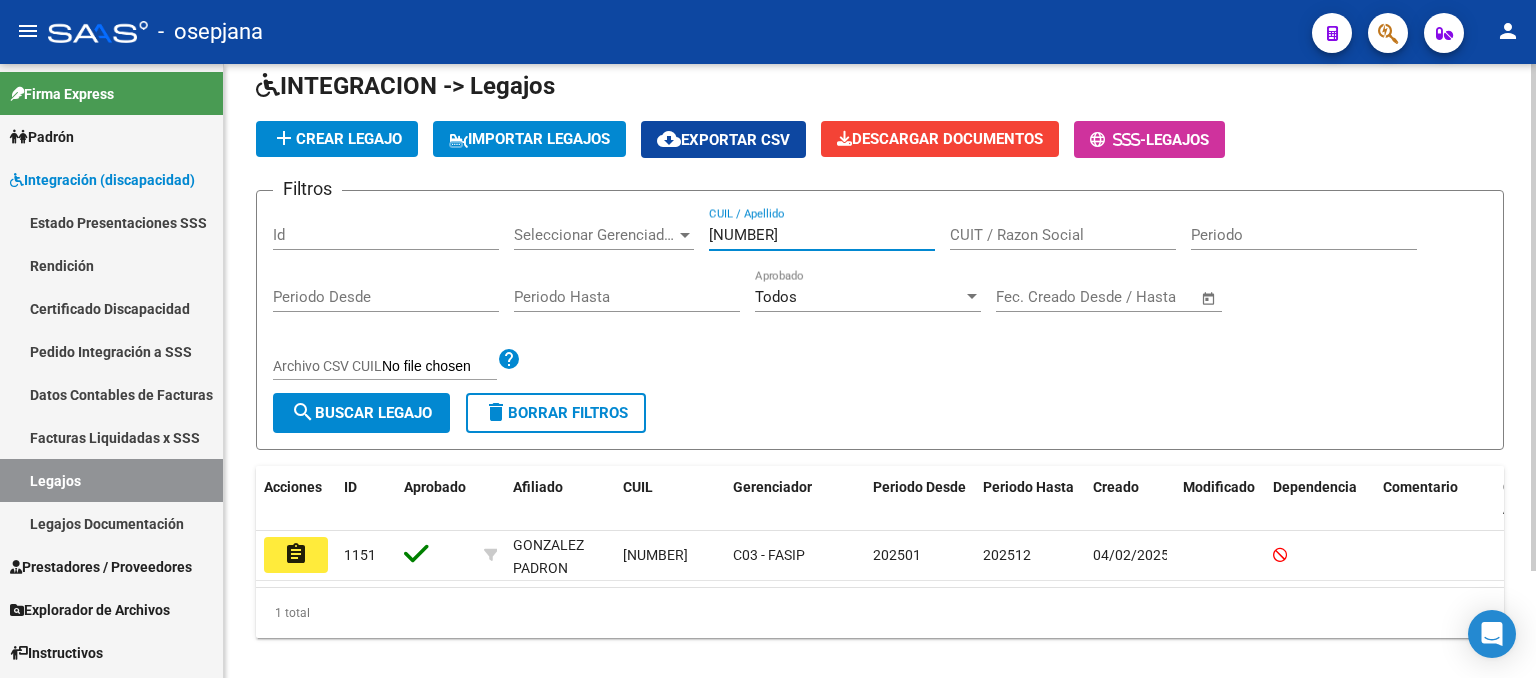scroll, scrollTop: 128, scrollLeft: 0, axis: vertical 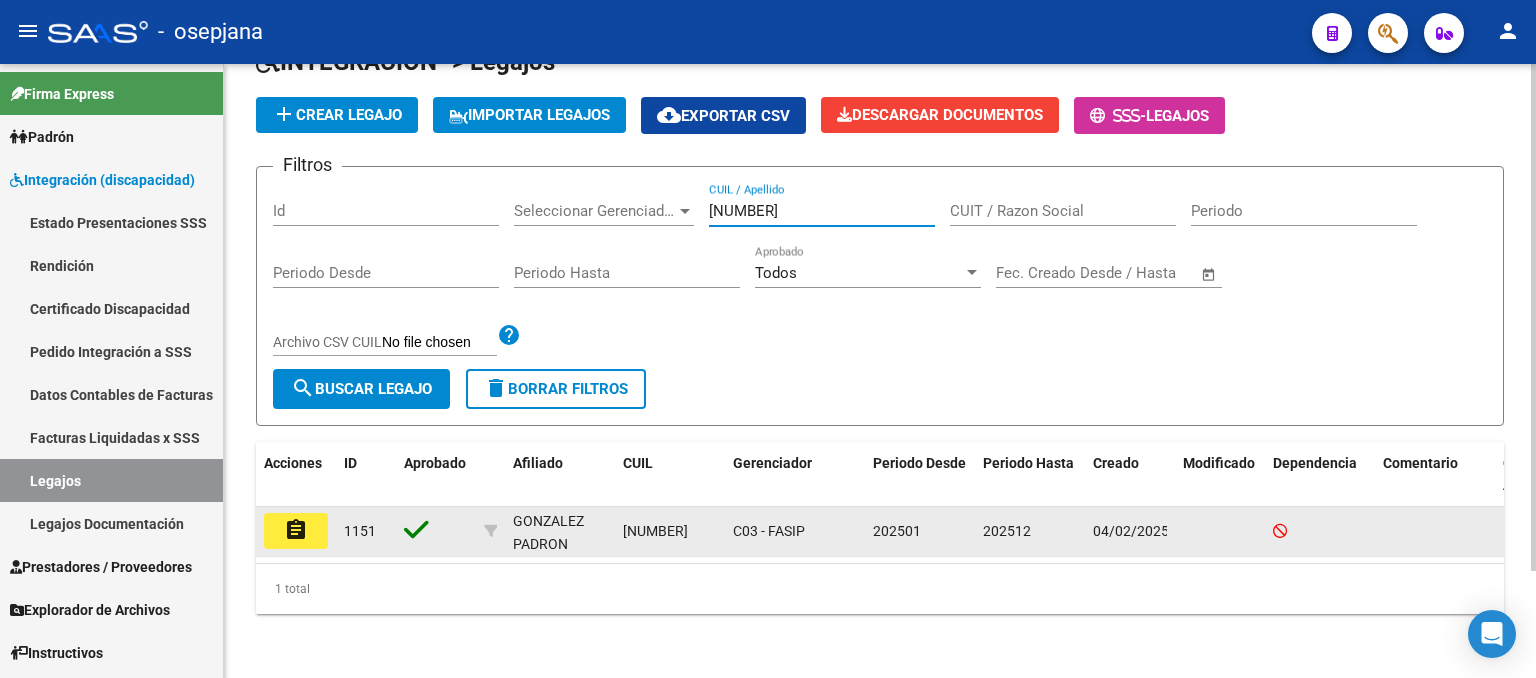 type on "[NUMBER]" 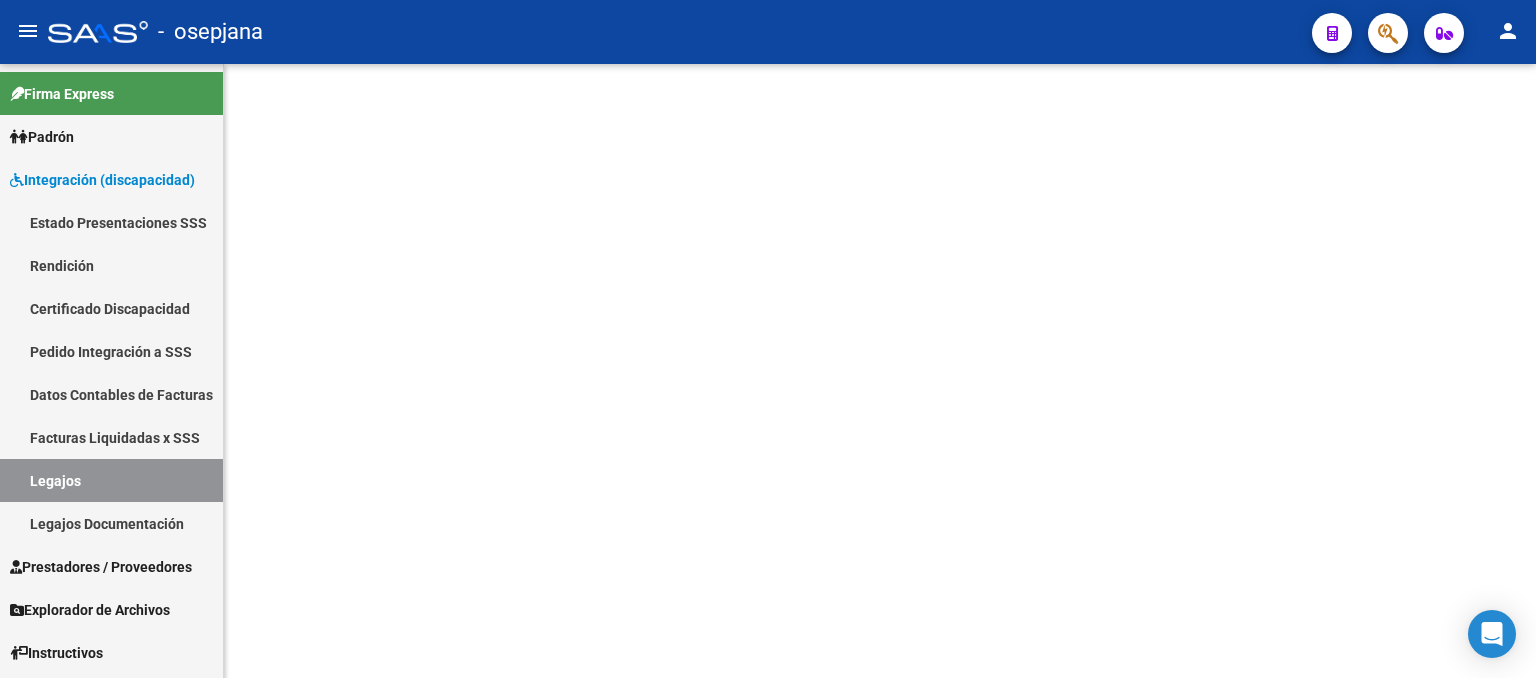 scroll, scrollTop: 0, scrollLeft: 0, axis: both 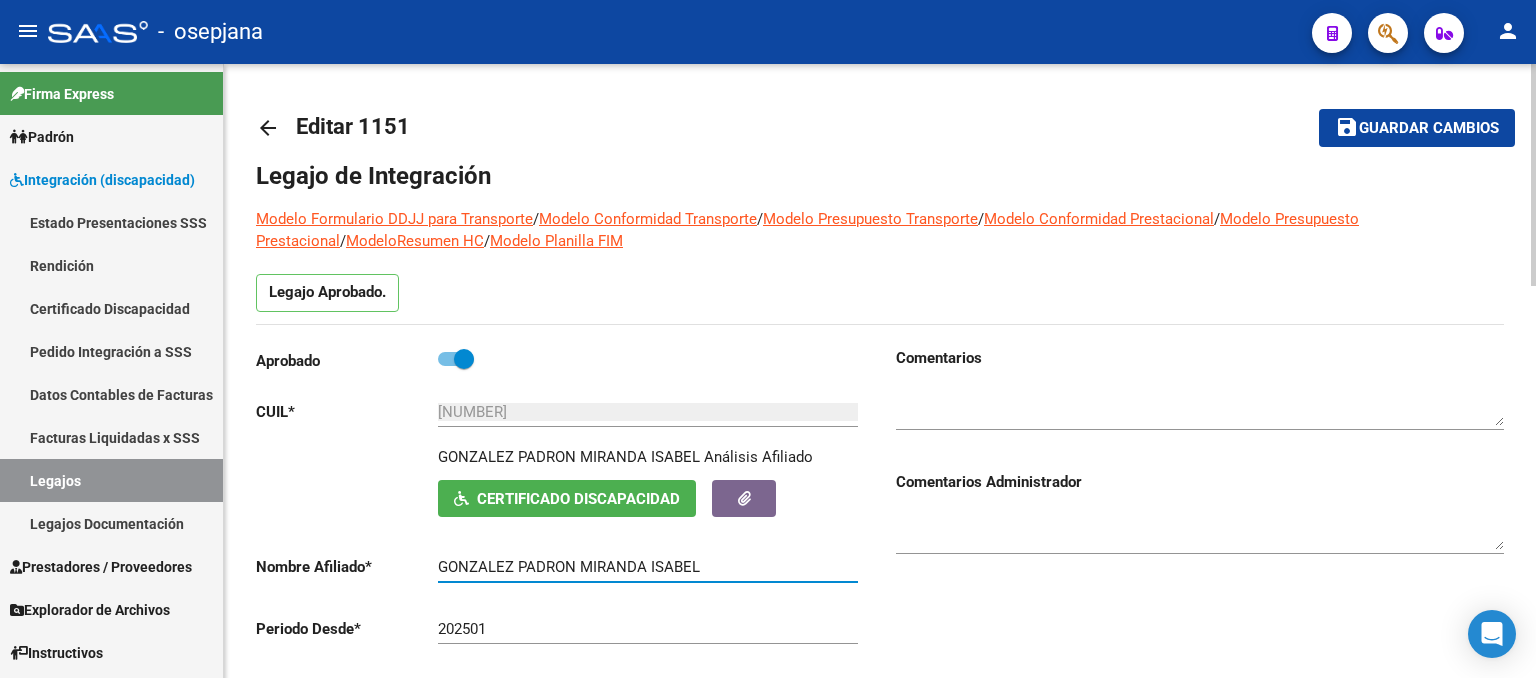 drag, startPoint x: 712, startPoint y: 565, endPoint x: 416, endPoint y: 564, distance: 296.00168 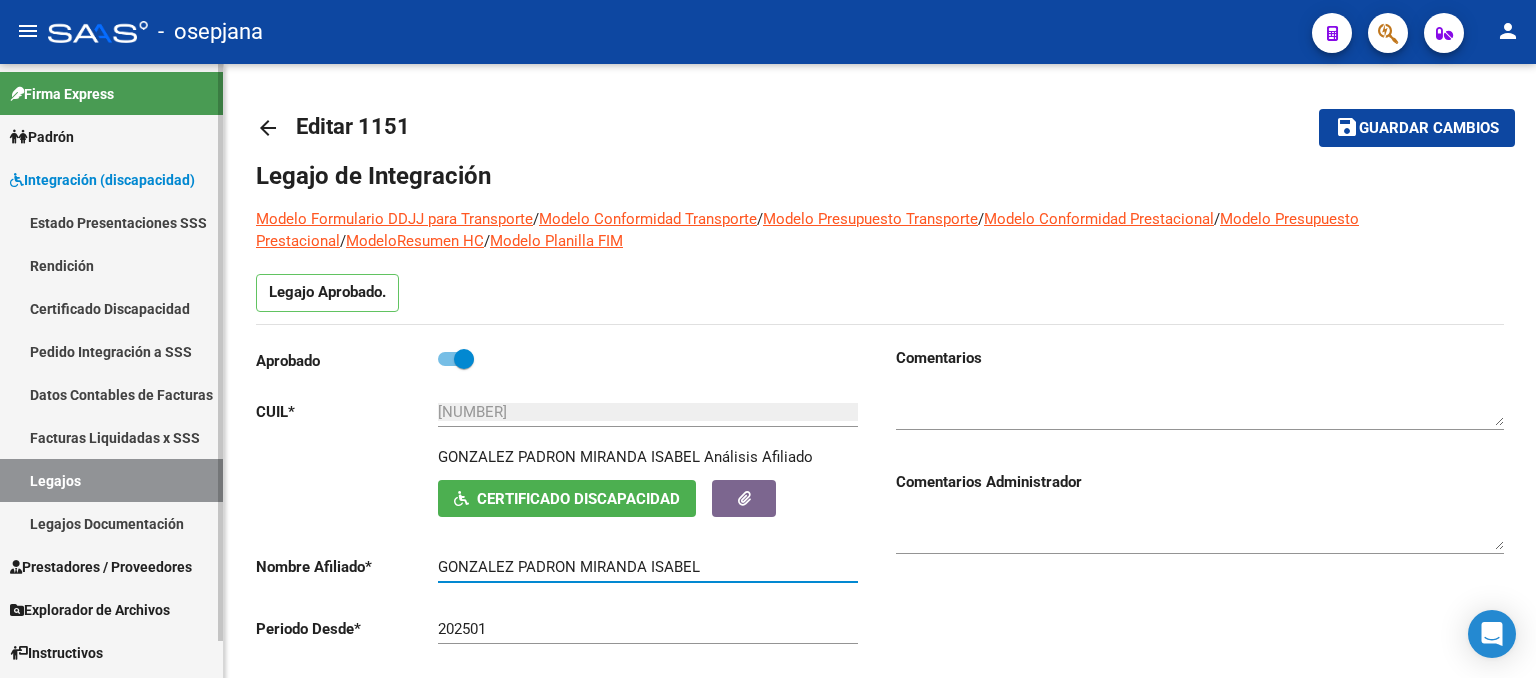 click on "Legajos" at bounding box center [111, 480] 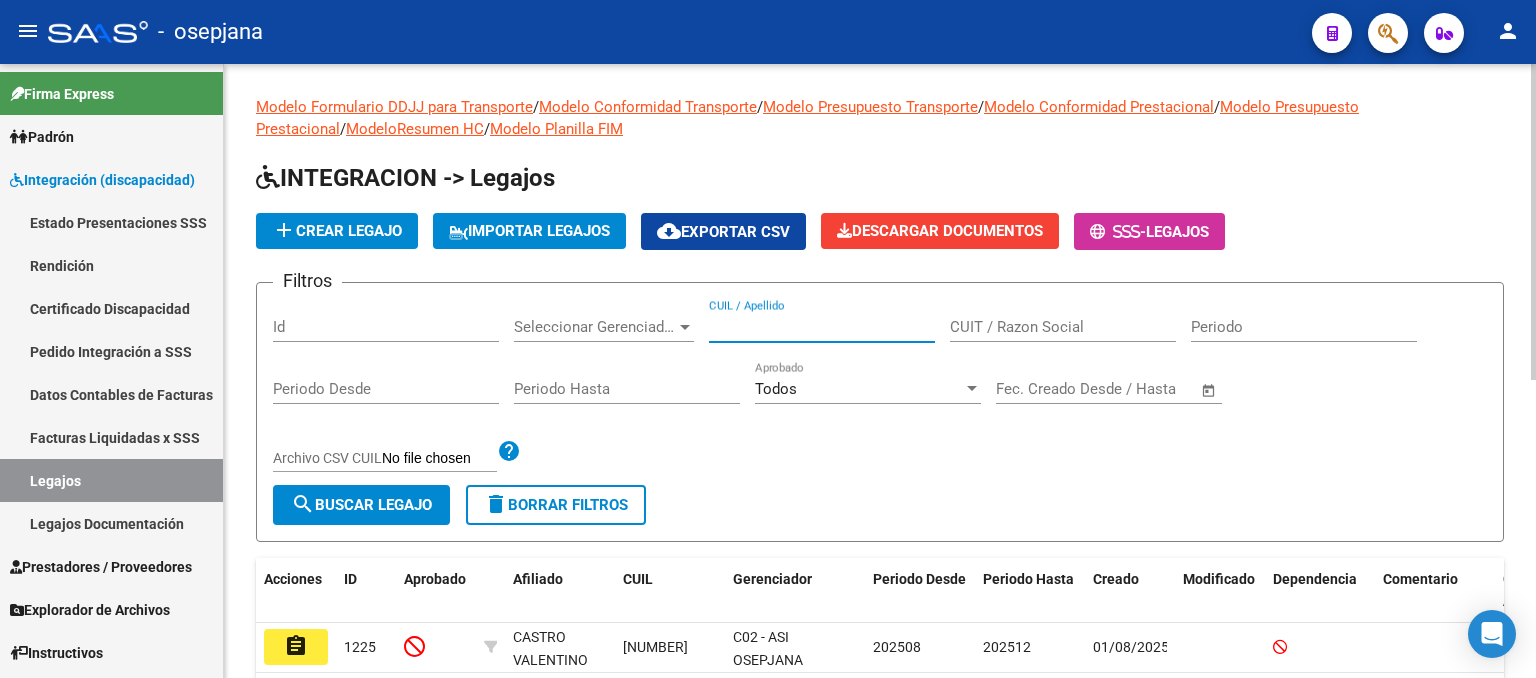 paste on "[NUMBER]" 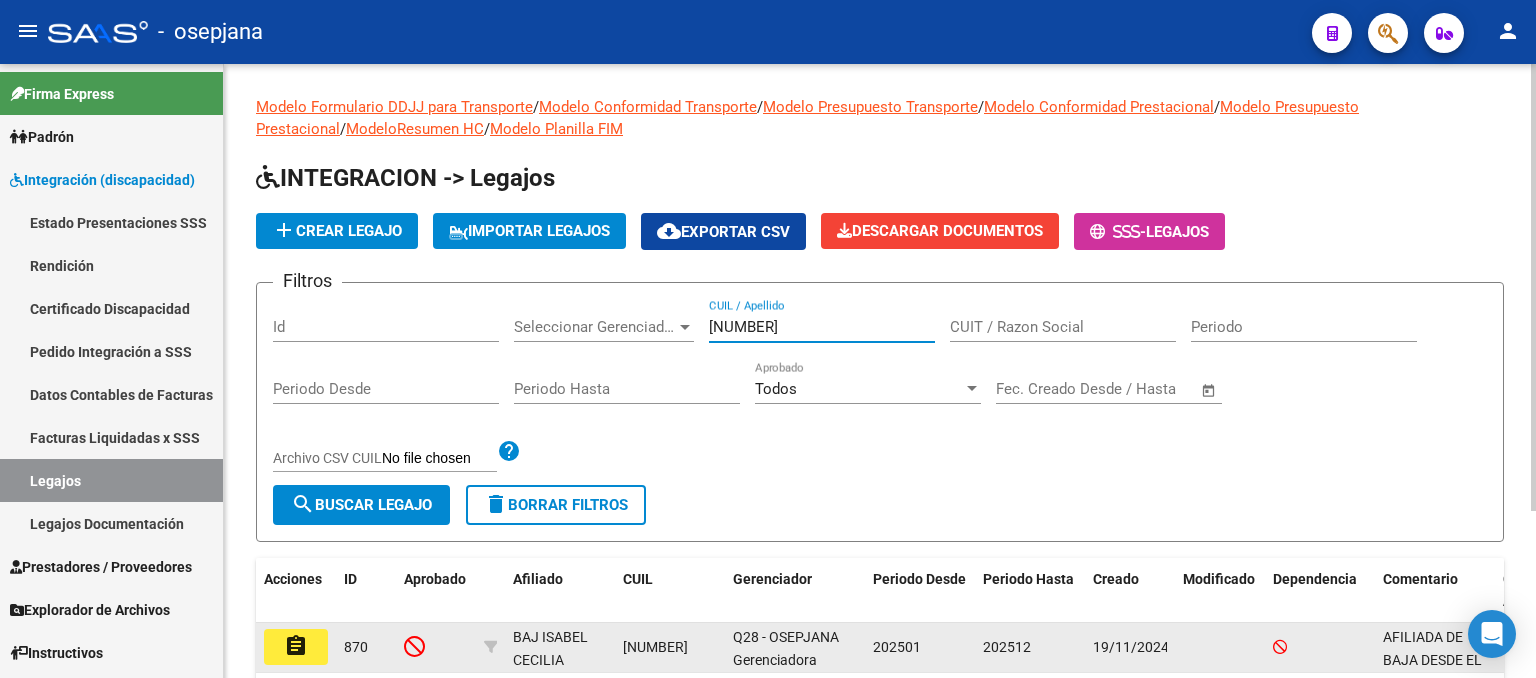 type on "[NUMBER]" 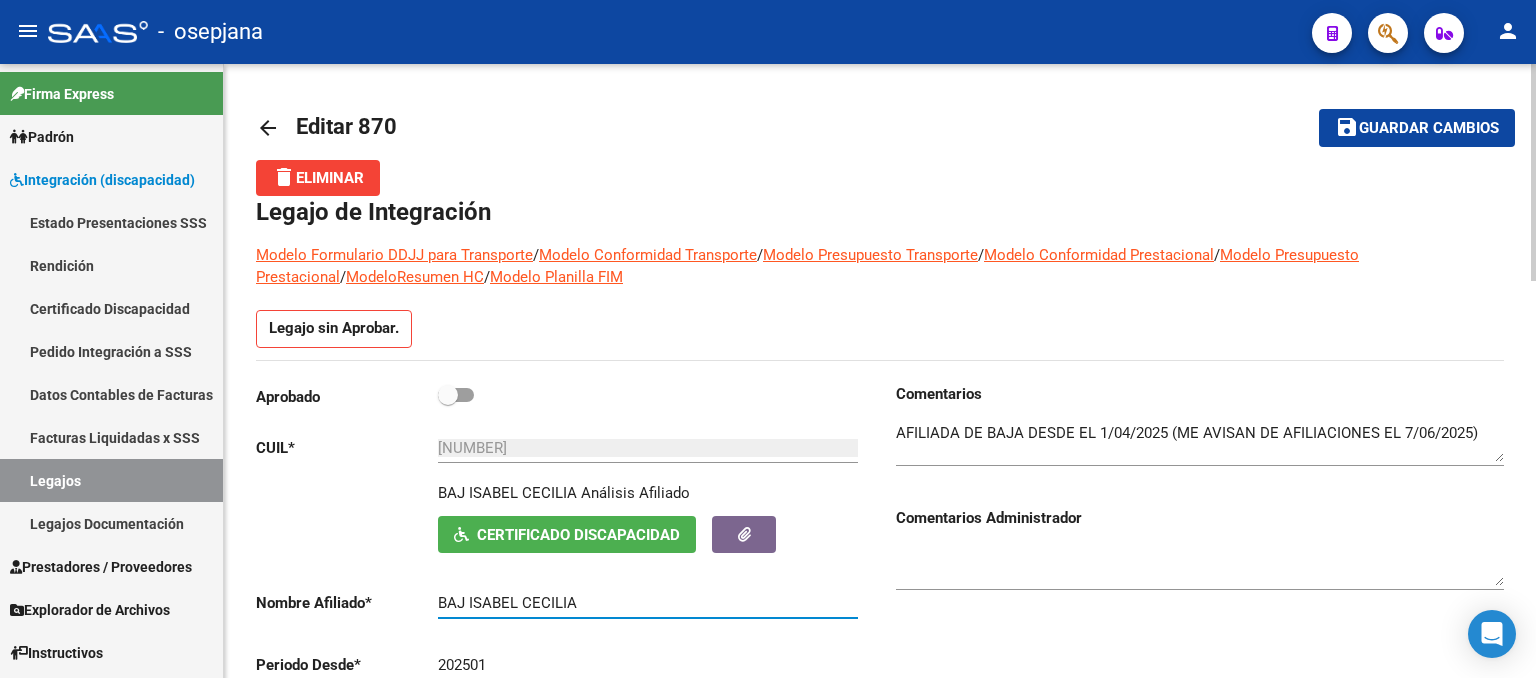 drag, startPoint x: 588, startPoint y: 608, endPoint x: 432, endPoint y: 605, distance: 156.02884 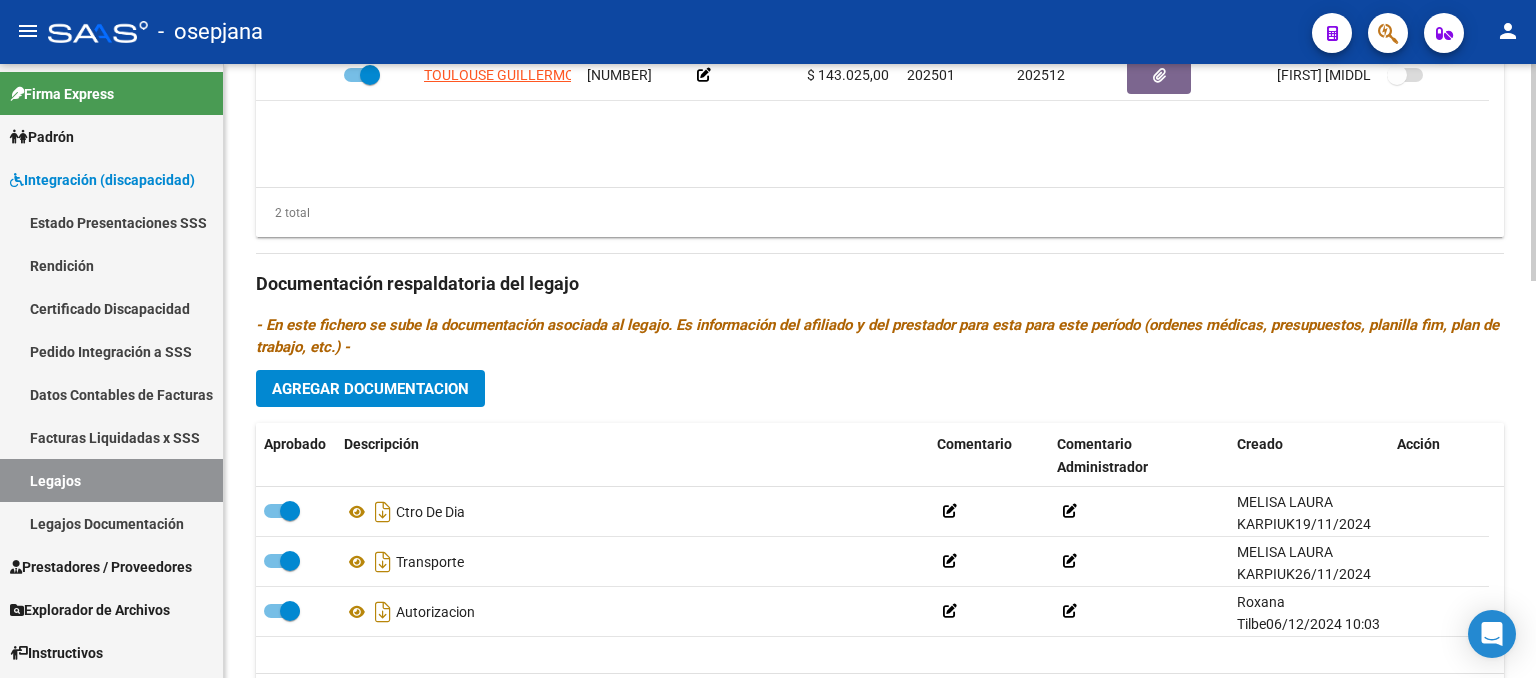 scroll, scrollTop: 1120, scrollLeft: 0, axis: vertical 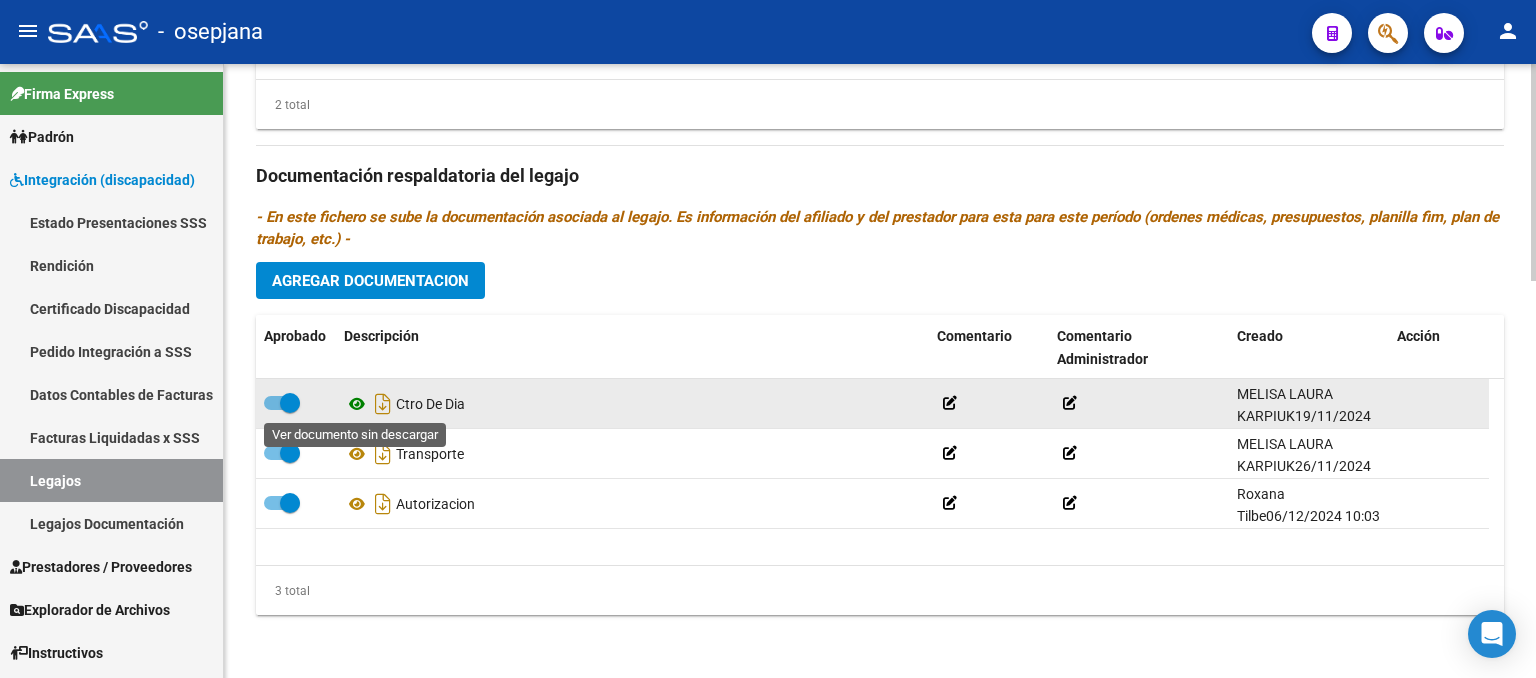 click 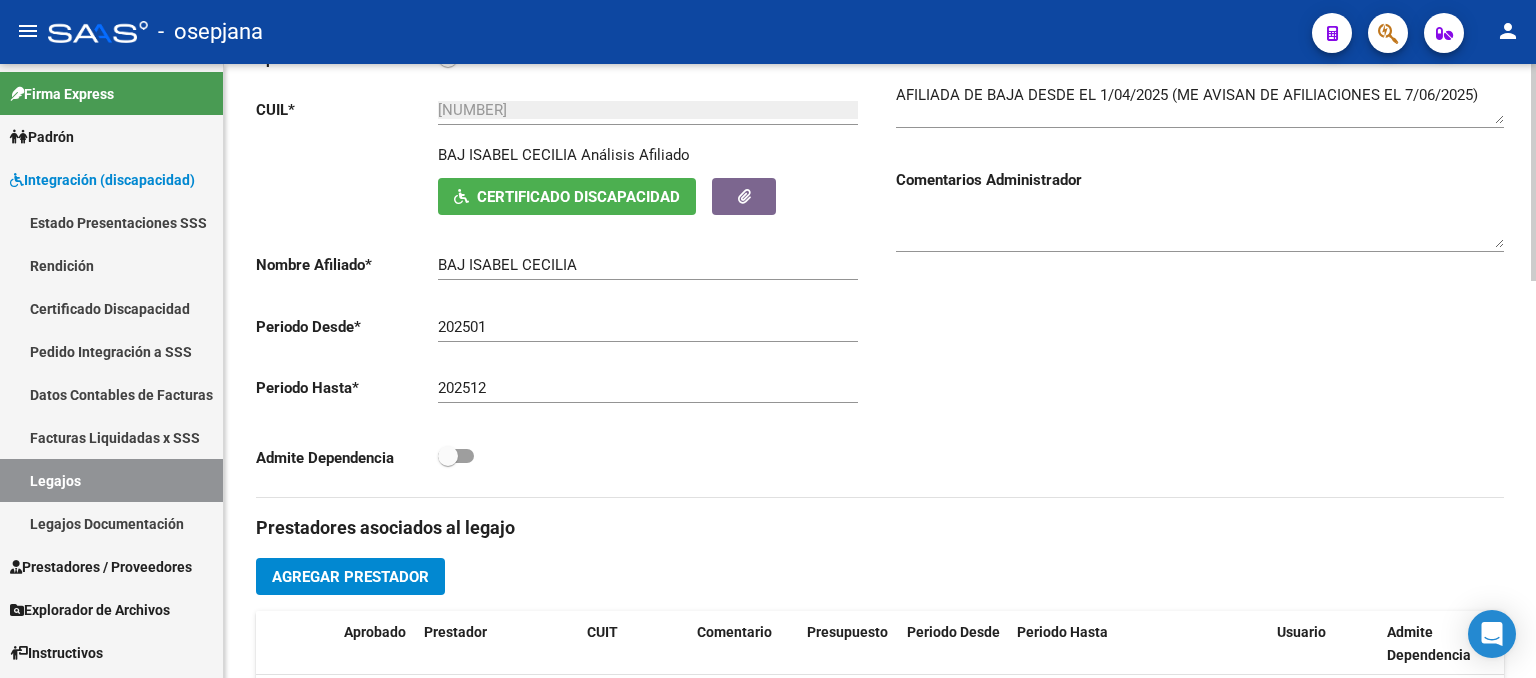 scroll, scrollTop: 320, scrollLeft: 0, axis: vertical 